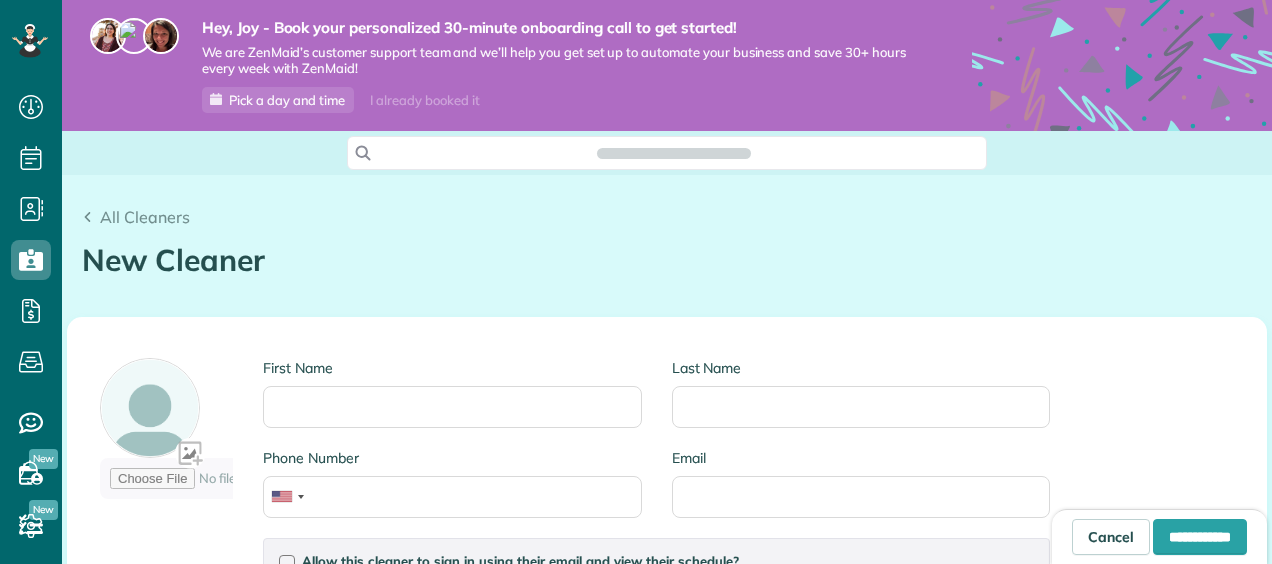 scroll, scrollTop: 0, scrollLeft: 0, axis: both 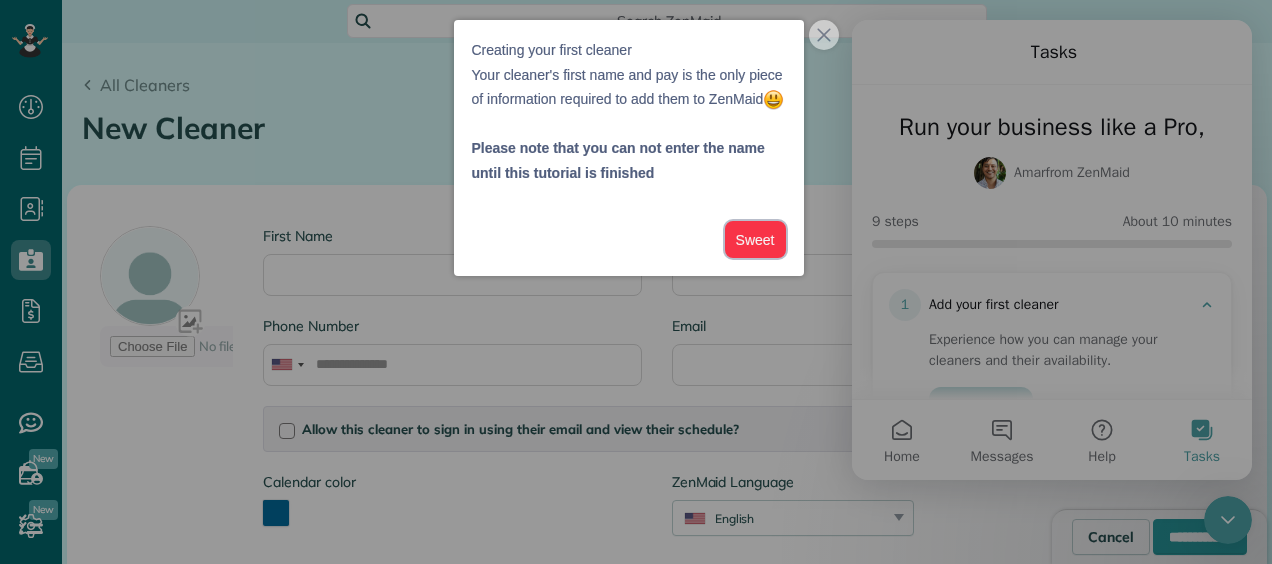 click on "Sweet" at bounding box center (755, 239) 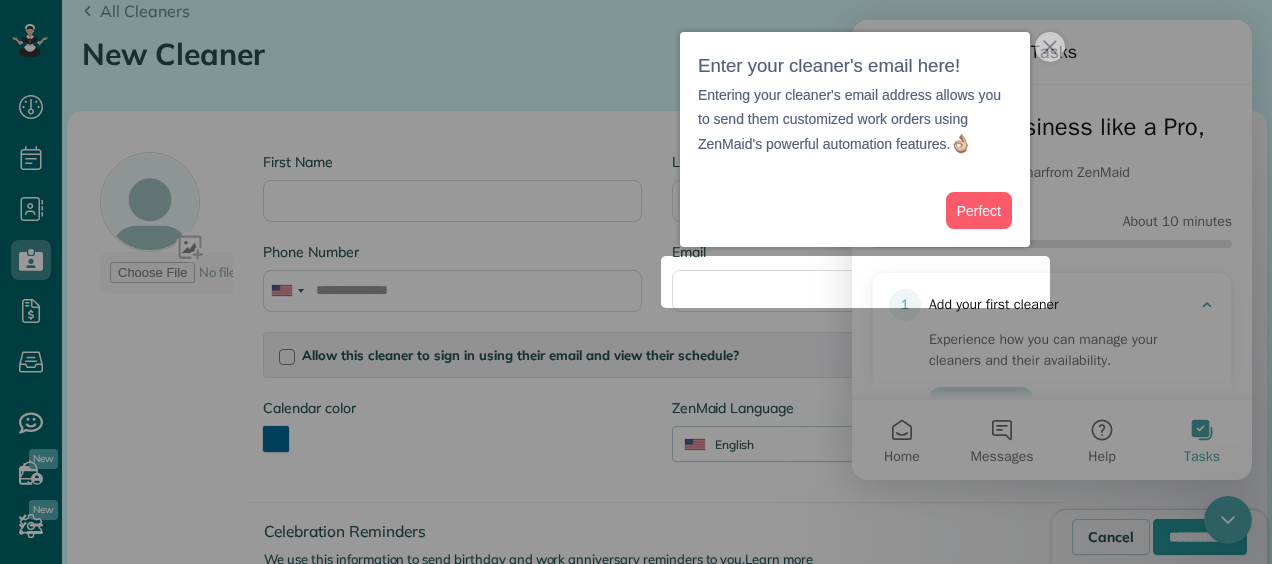 scroll, scrollTop: 214, scrollLeft: 0, axis: vertical 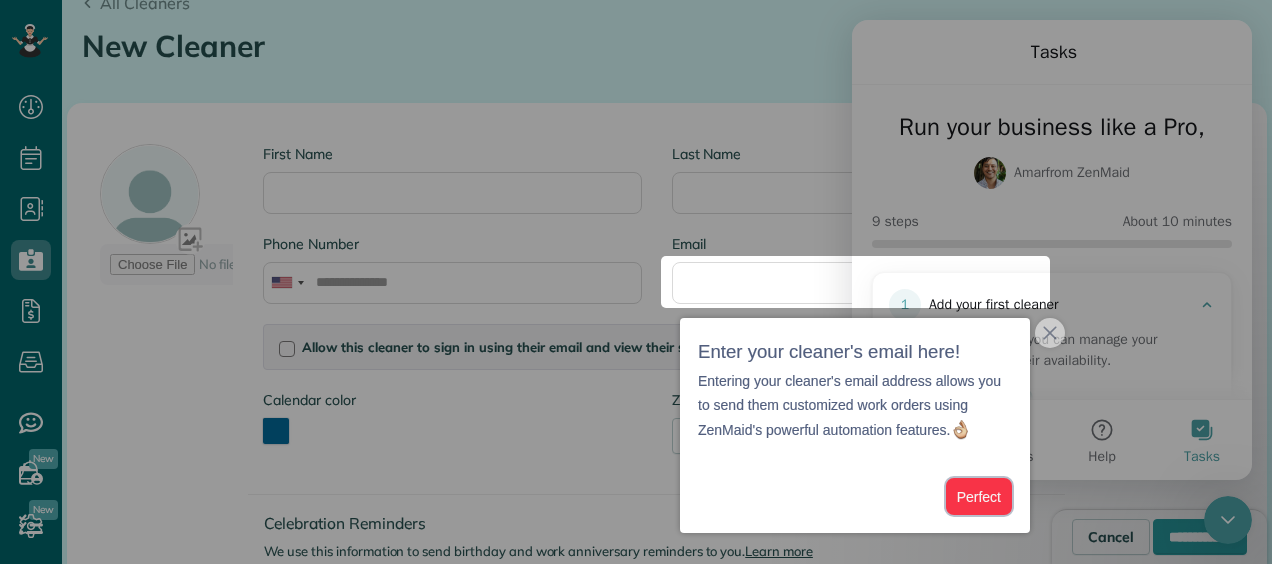 click on "Perfect" at bounding box center (979, 496) 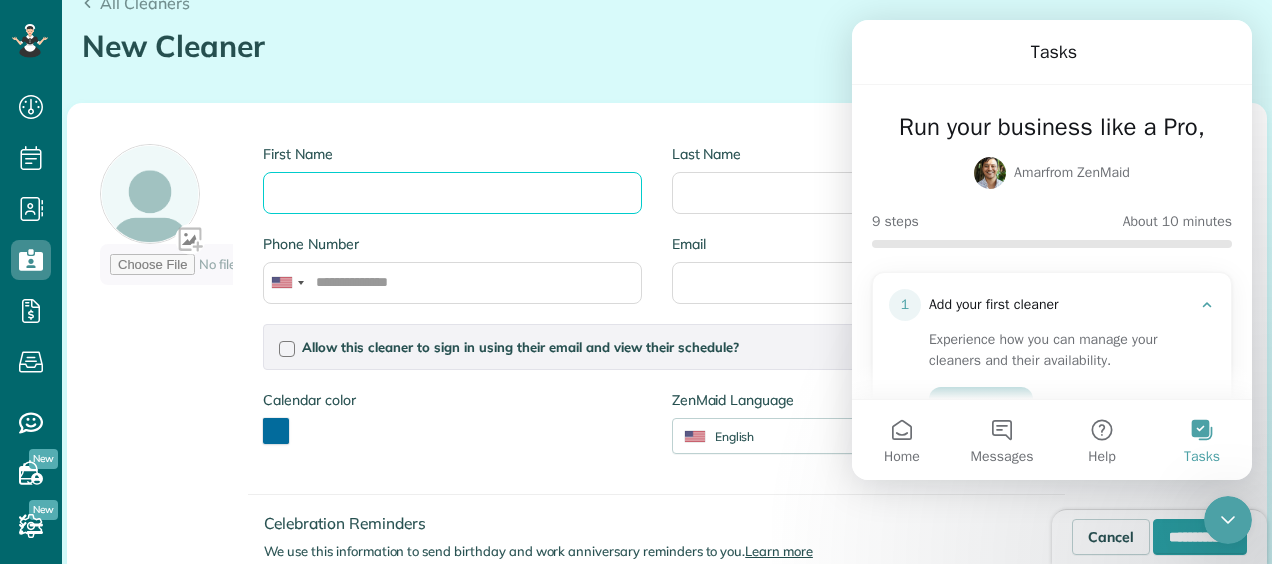 click on "First Name" at bounding box center (452, 193) 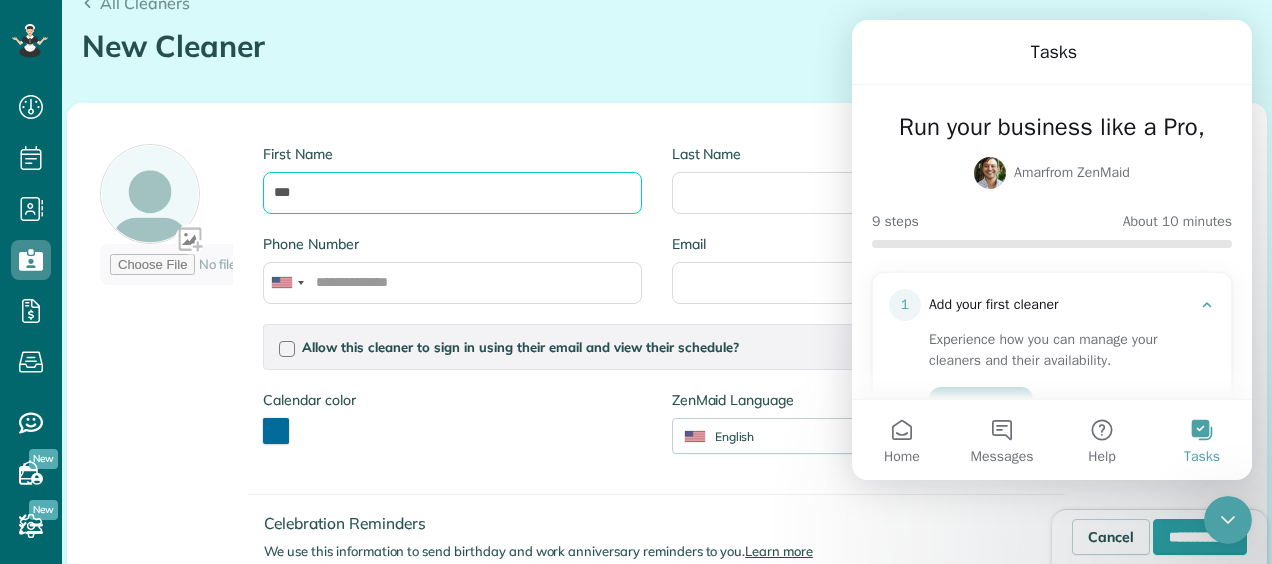 type on "***" 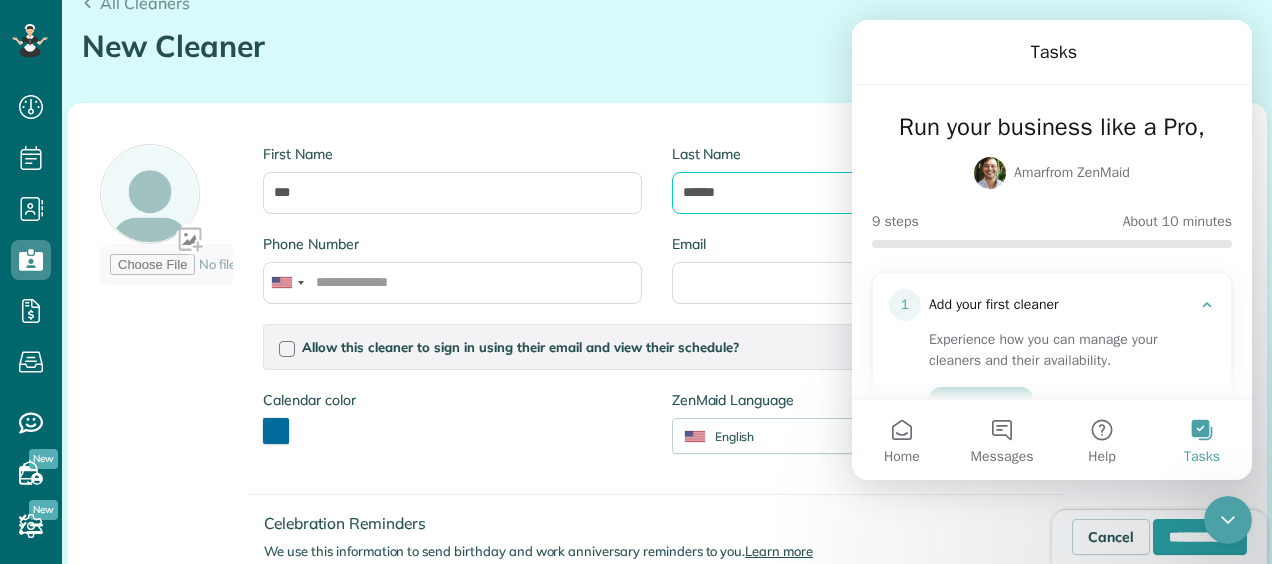 type on "******" 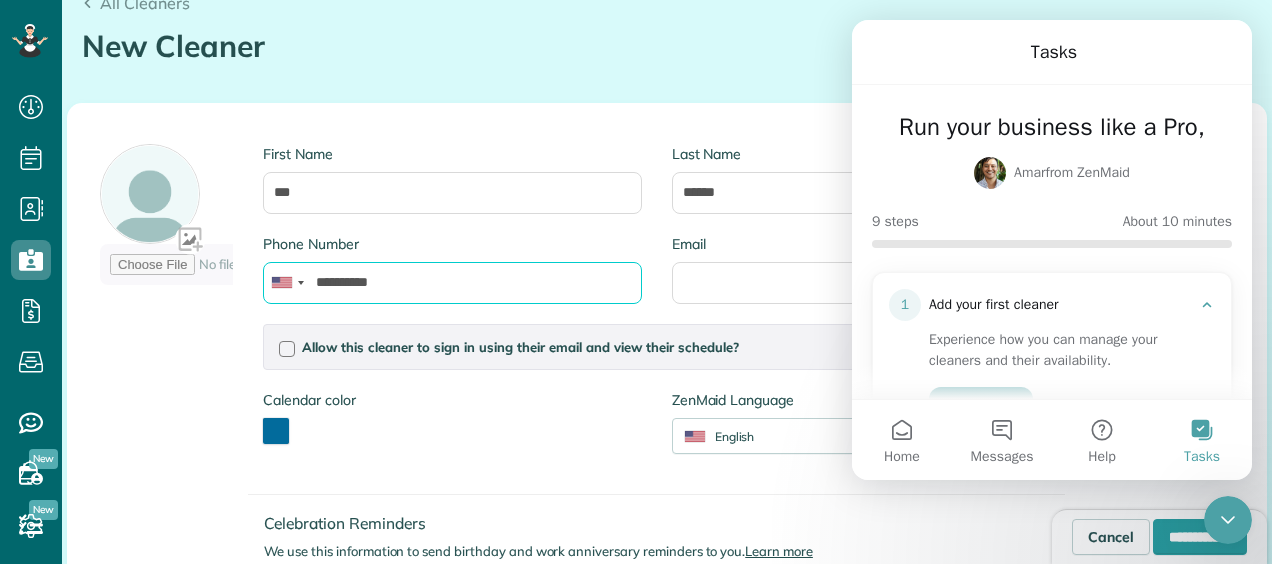type on "**********" 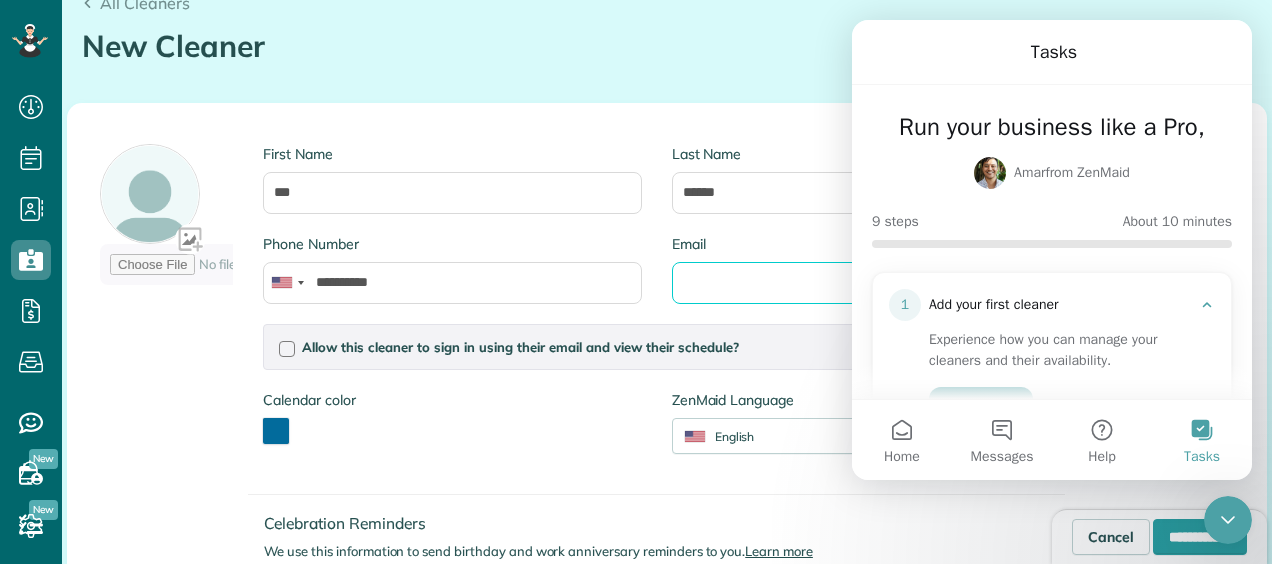 click on "Email" at bounding box center (861, 283) 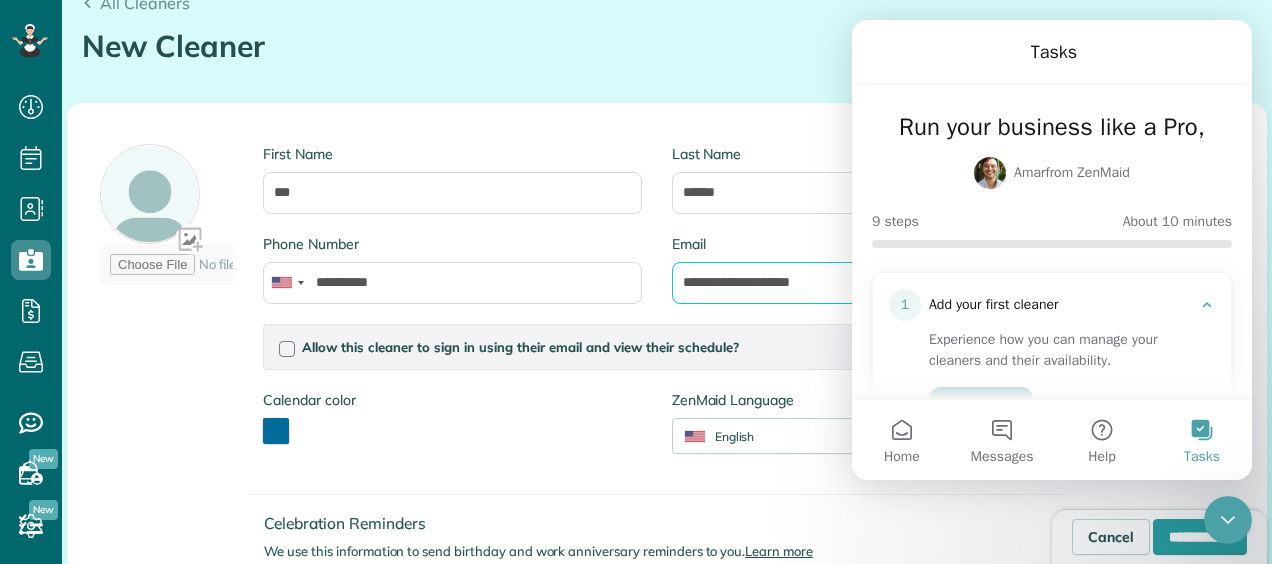 type on "**********" 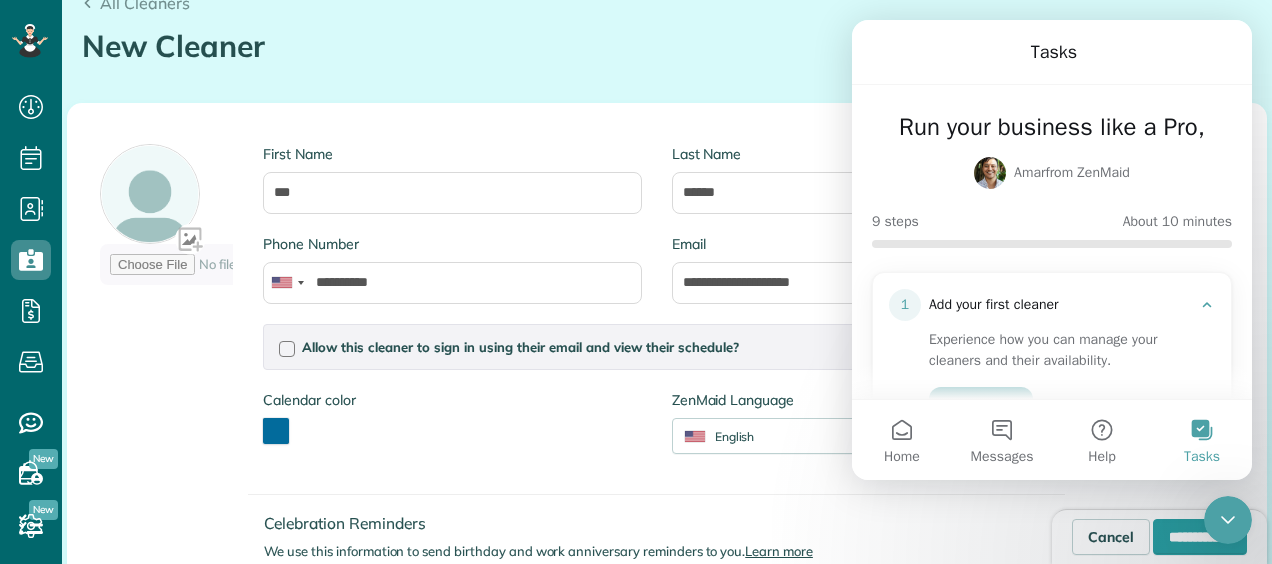 click on "**********" at bounding box center (667, 397) 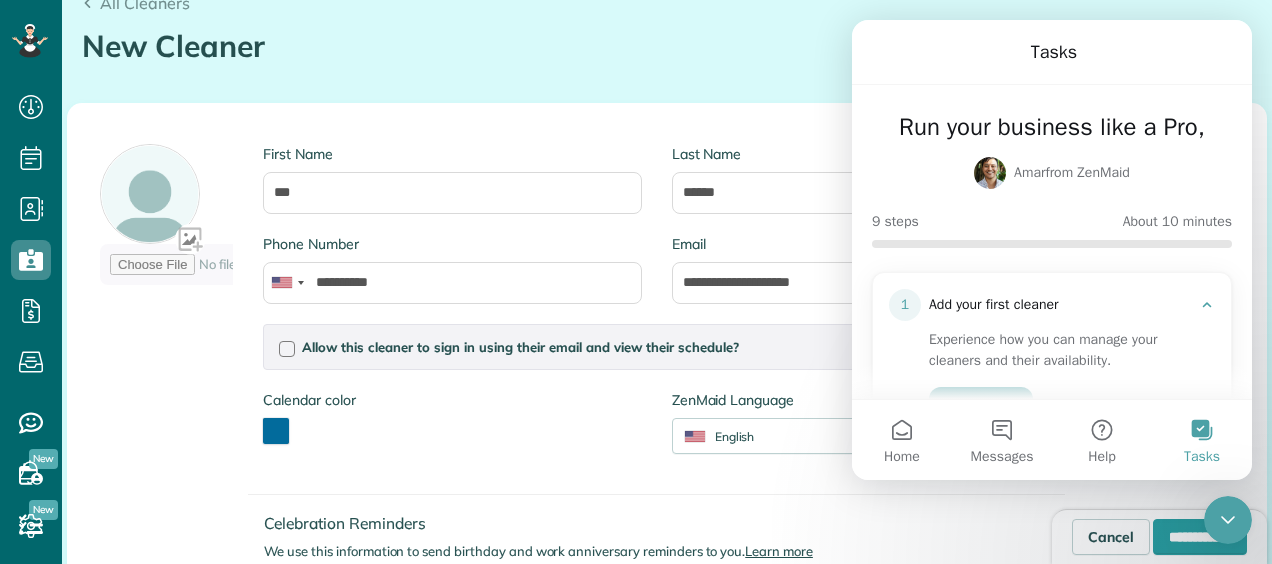click at bounding box center (166, 219) 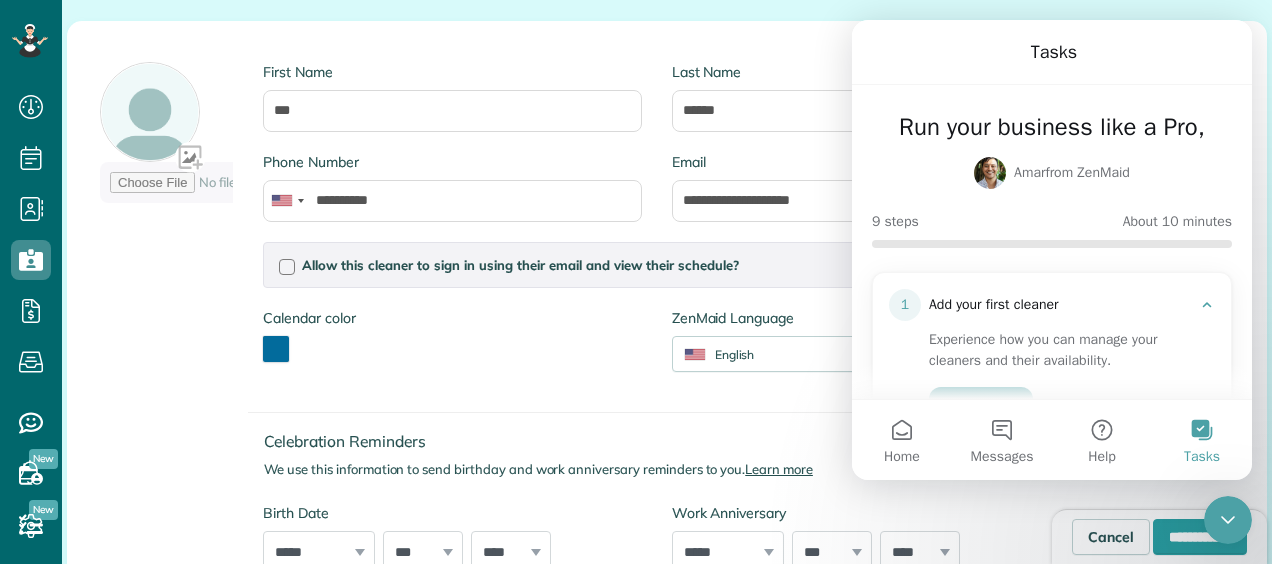 scroll, scrollTop: 297, scrollLeft: 0, axis: vertical 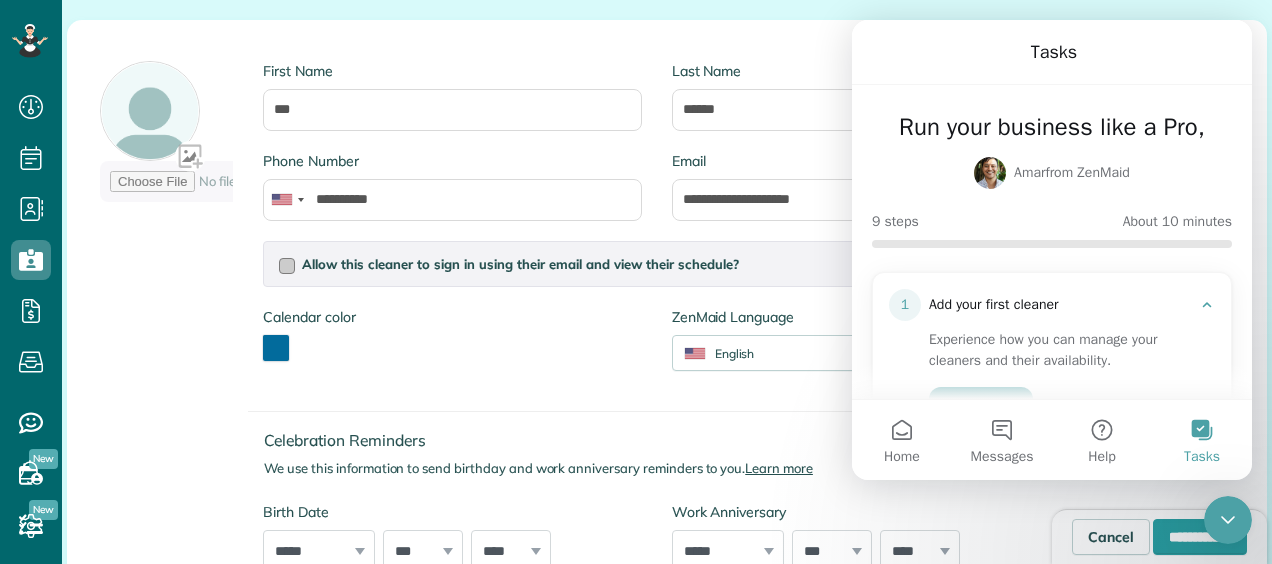click at bounding box center (287, 266) 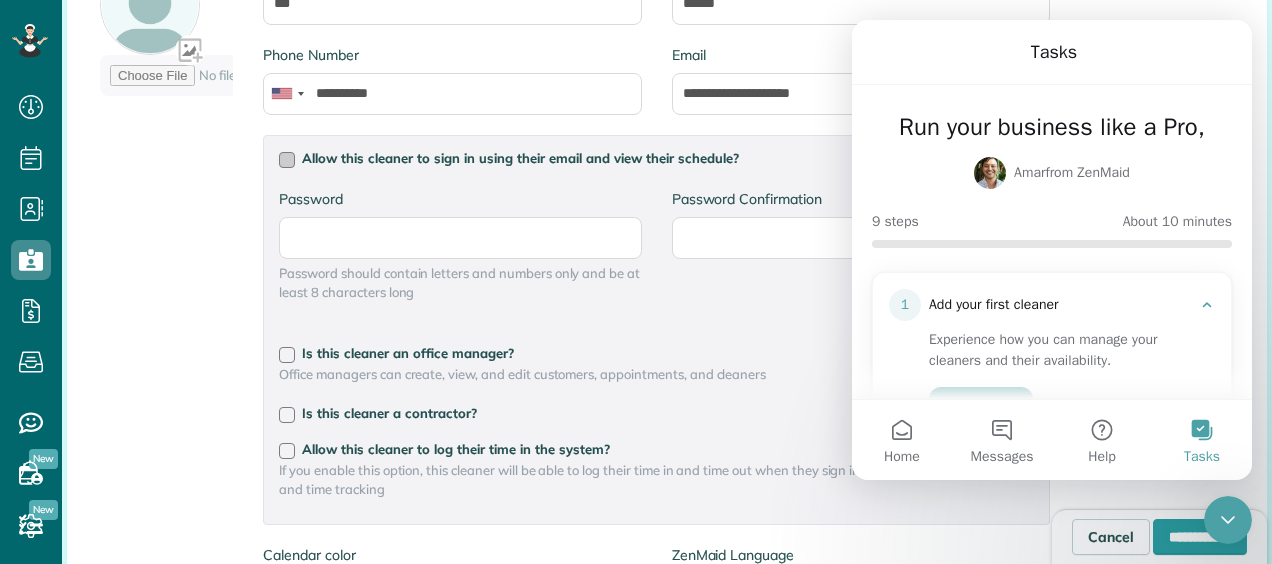 scroll, scrollTop: 405, scrollLeft: 0, axis: vertical 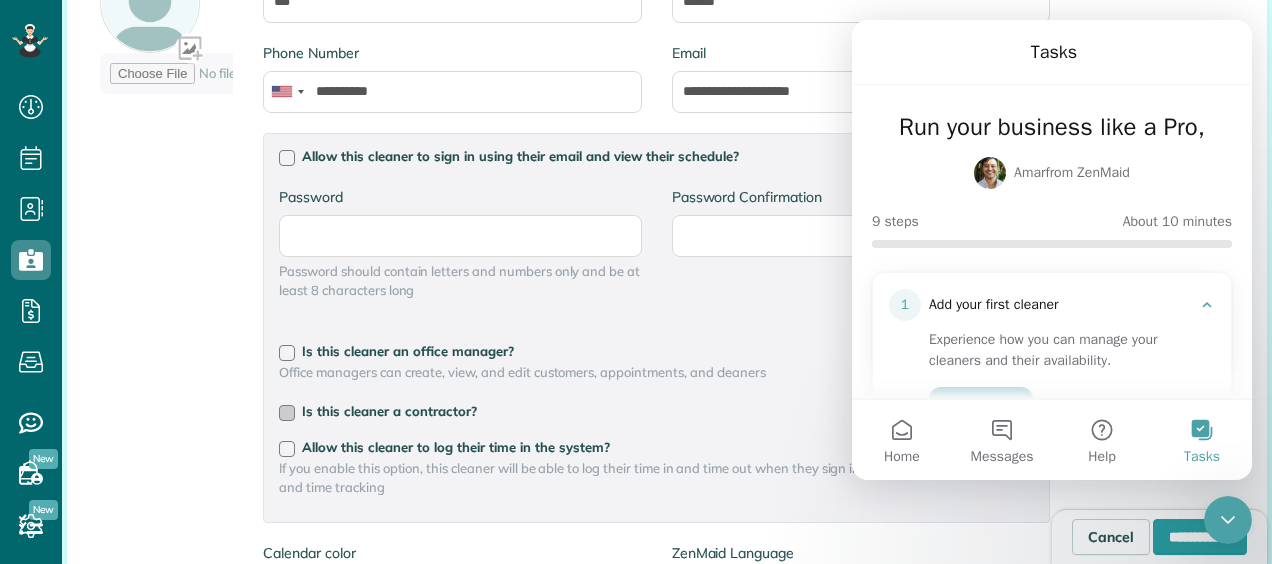 click at bounding box center (287, 413) 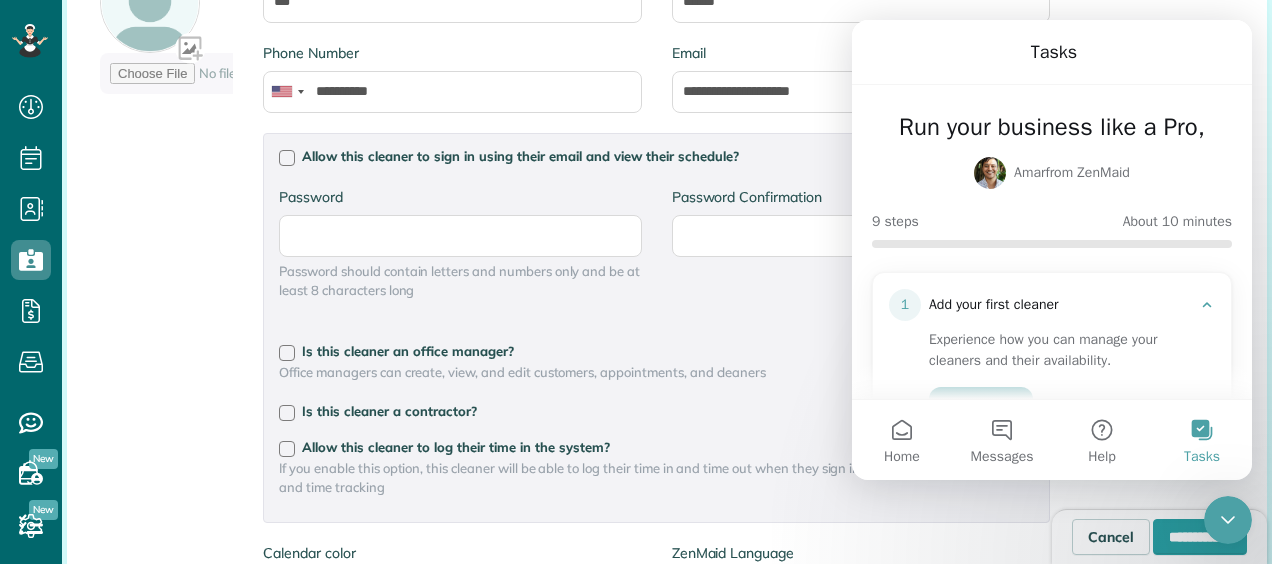 click on "Allow this cleaner to sign in using their email and view their schedule?
Password
Password Confirmation
Password Password should contain letters and numbers only and be at least 8 characters long
Password Confirmation
Is this cleaner an office manager? Office managers can create, view, and edit customers, appointments, and cleaners
Is this cleaner a contractor?
Allow this cleaner to log their time in the system? If you enable this option, this cleaner will be able to log their time in and time out when they sign in, saving you time on payroll and time tracking" at bounding box center (656, 328) 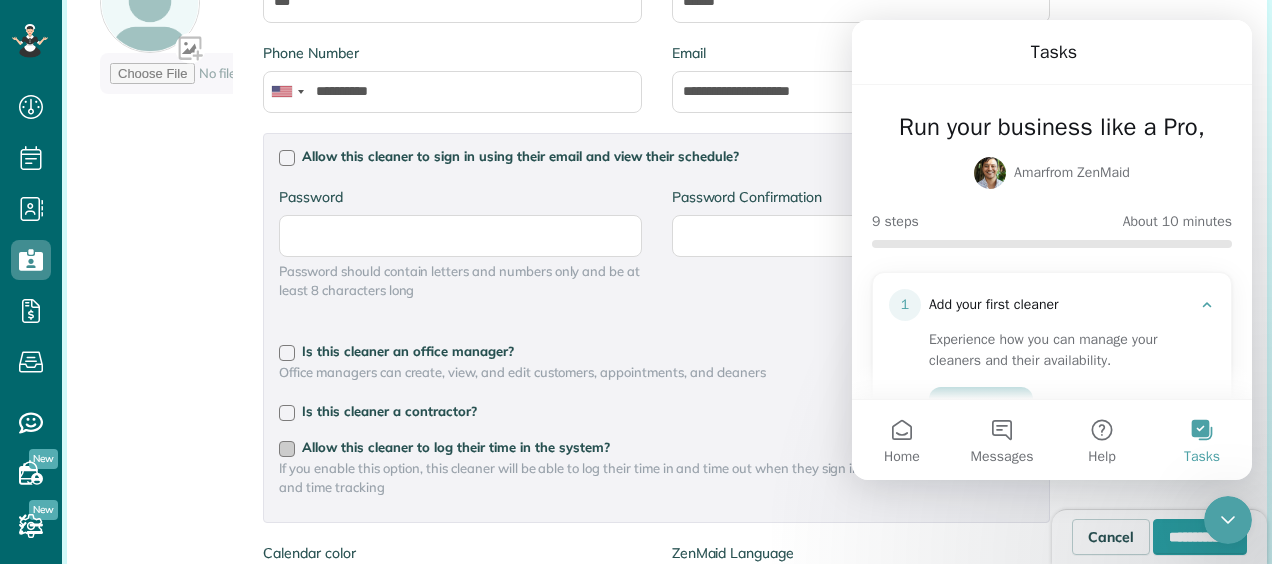 click at bounding box center [287, 449] 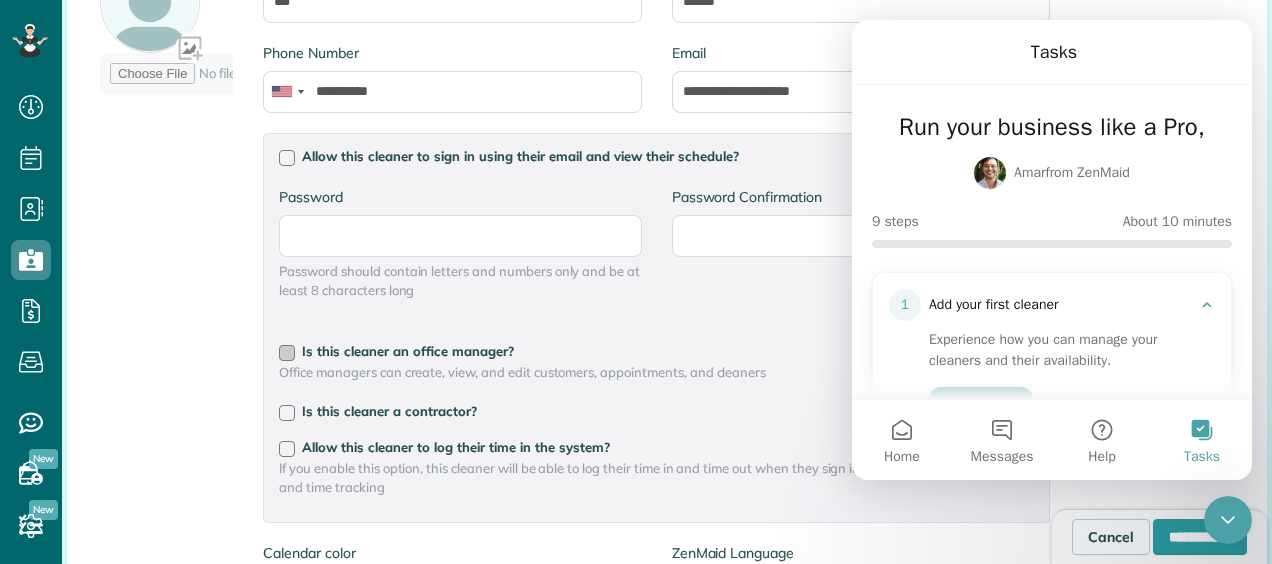 click at bounding box center [287, 353] 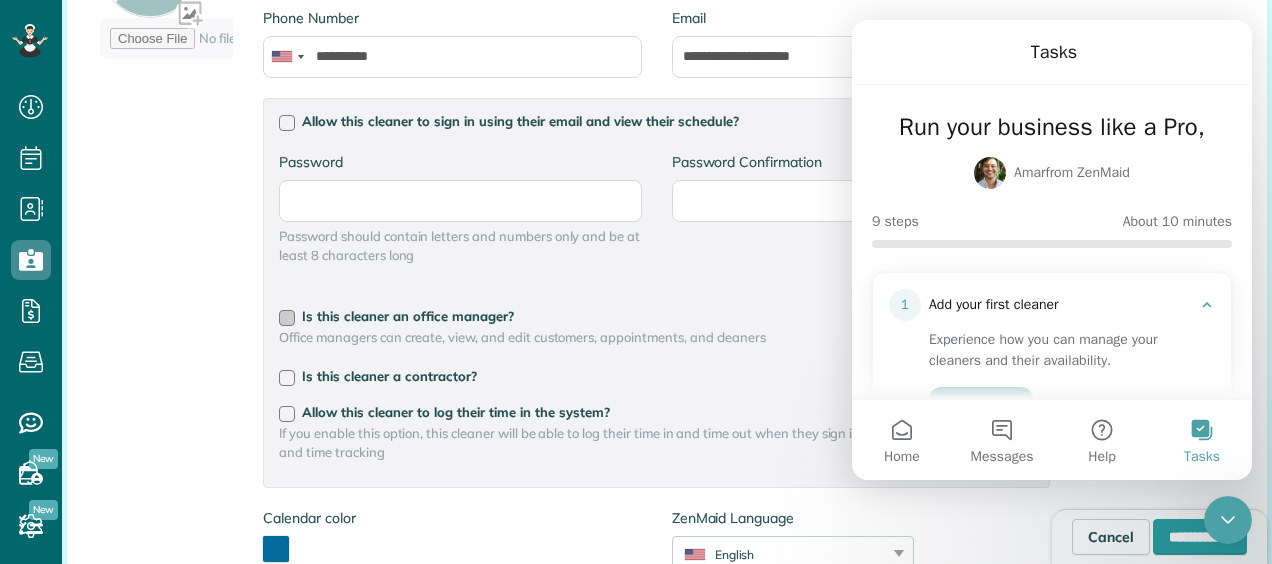 scroll, scrollTop: 544, scrollLeft: 0, axis: vertical 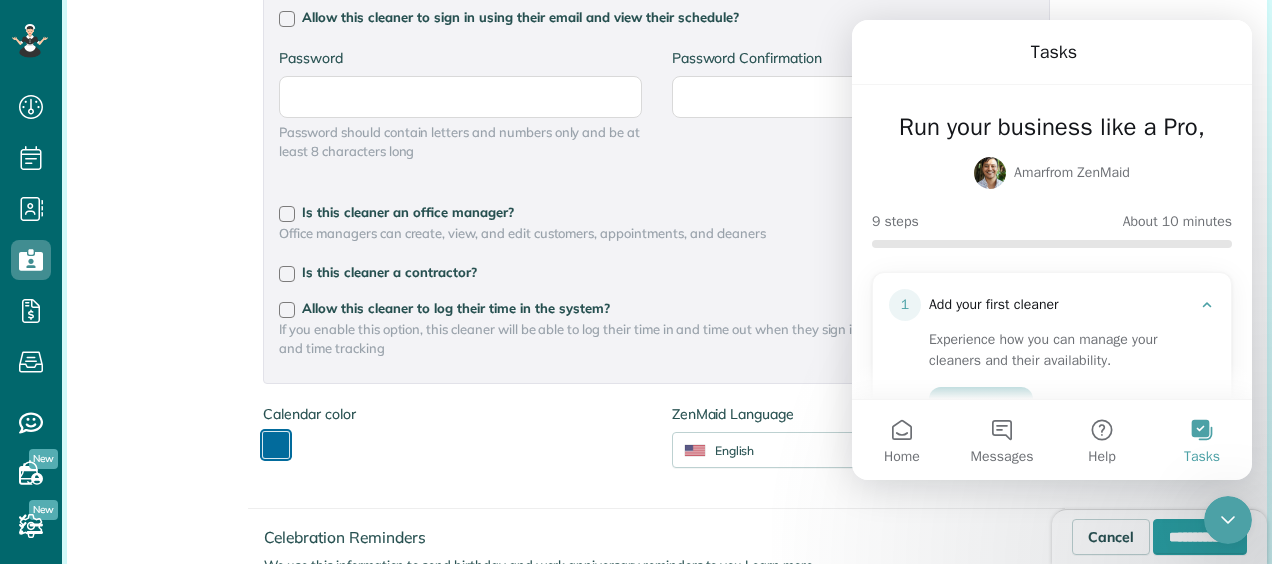 click at bounding box center [276, 445] 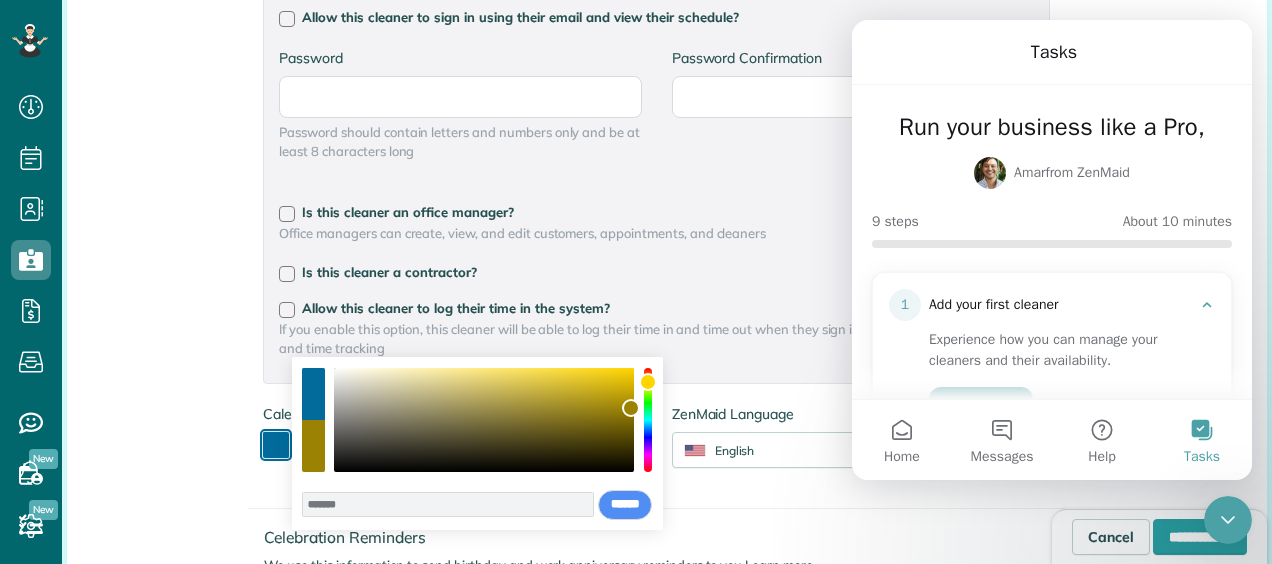 drag, startPoint x: 654, startPoint y: 430, endPoint x: 650, endPoint y: 382, distance: 48.166378 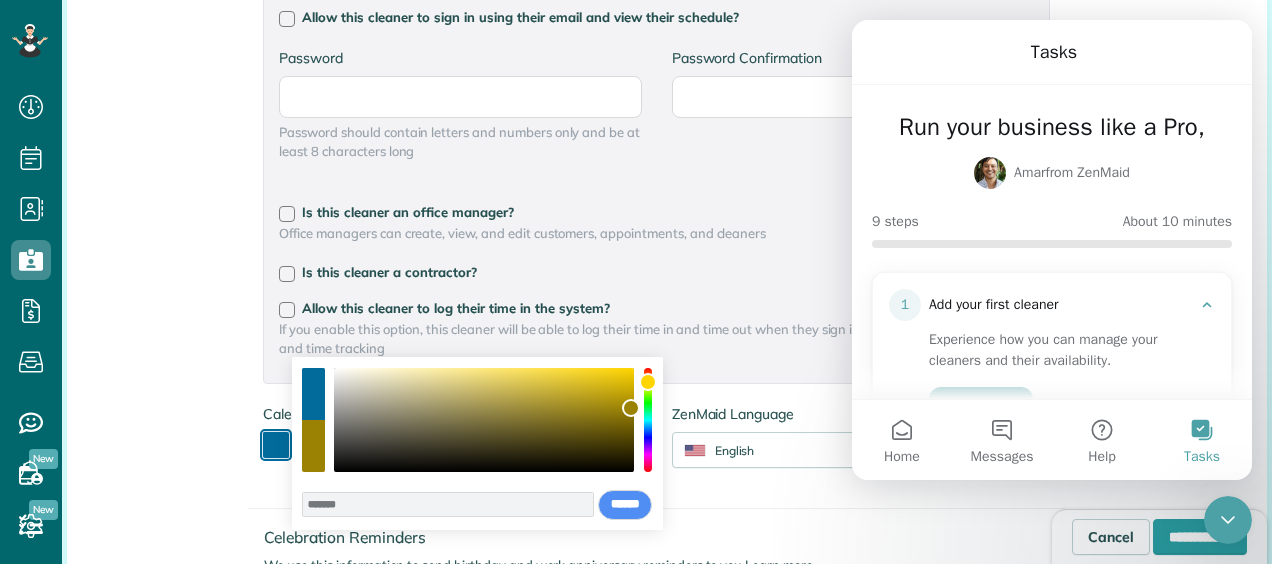 click at bounding box center [648, 382] 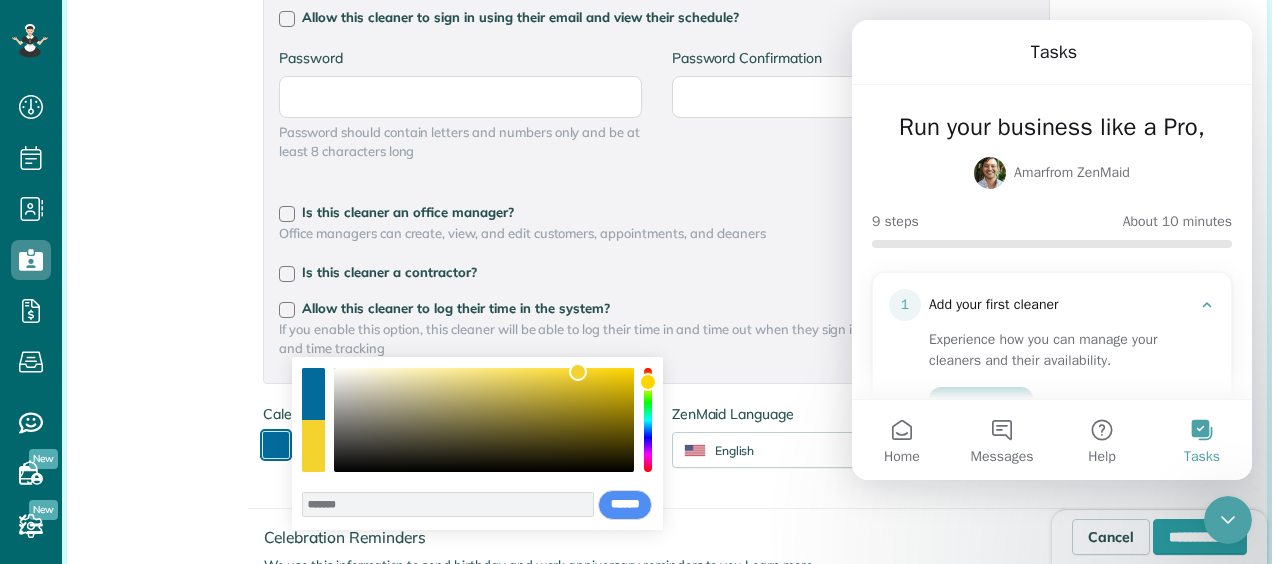 type on "*******" 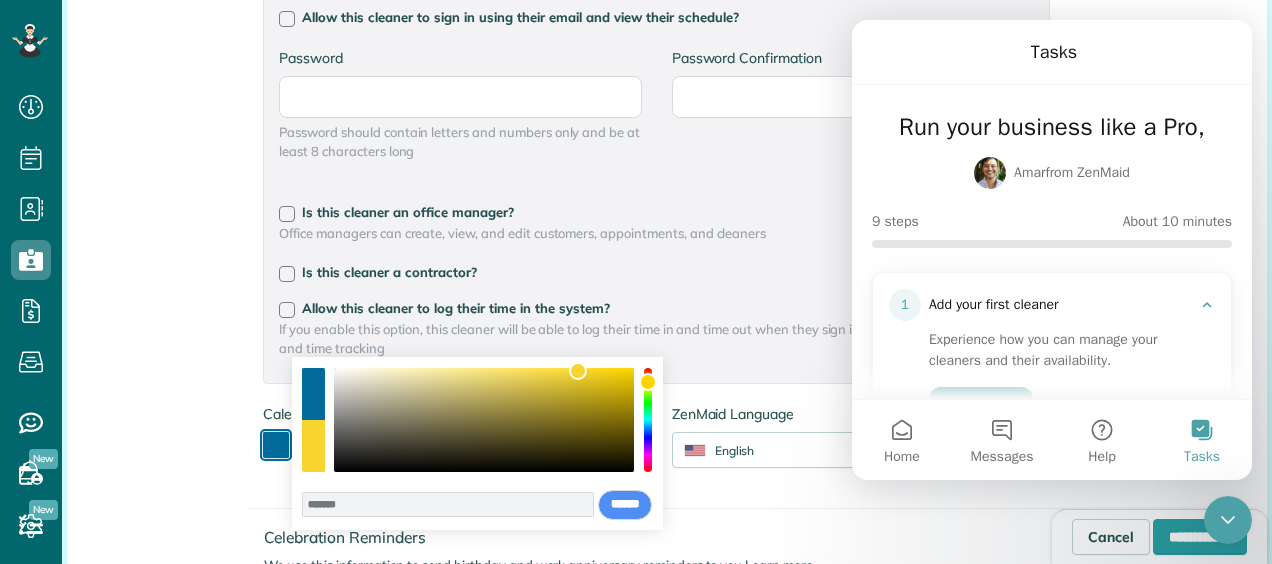 drag, startPoint x: 633, startPoint y: 410, endPoint x: 578, endPoint y: 371, distance: 67.424034 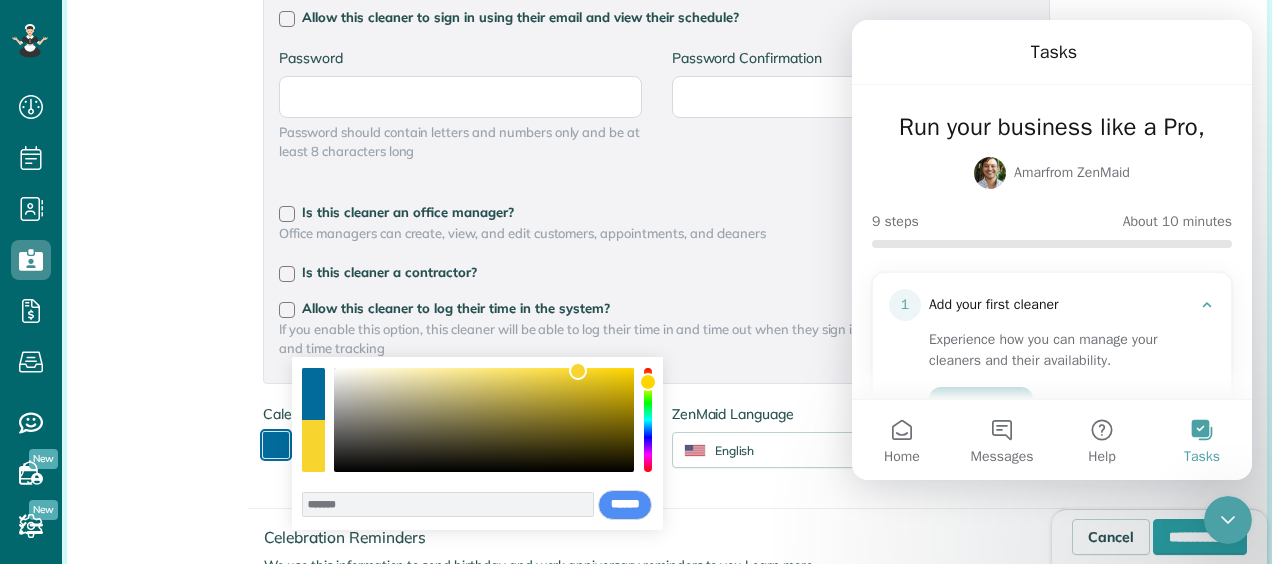 click at bounding box center [578, 371] 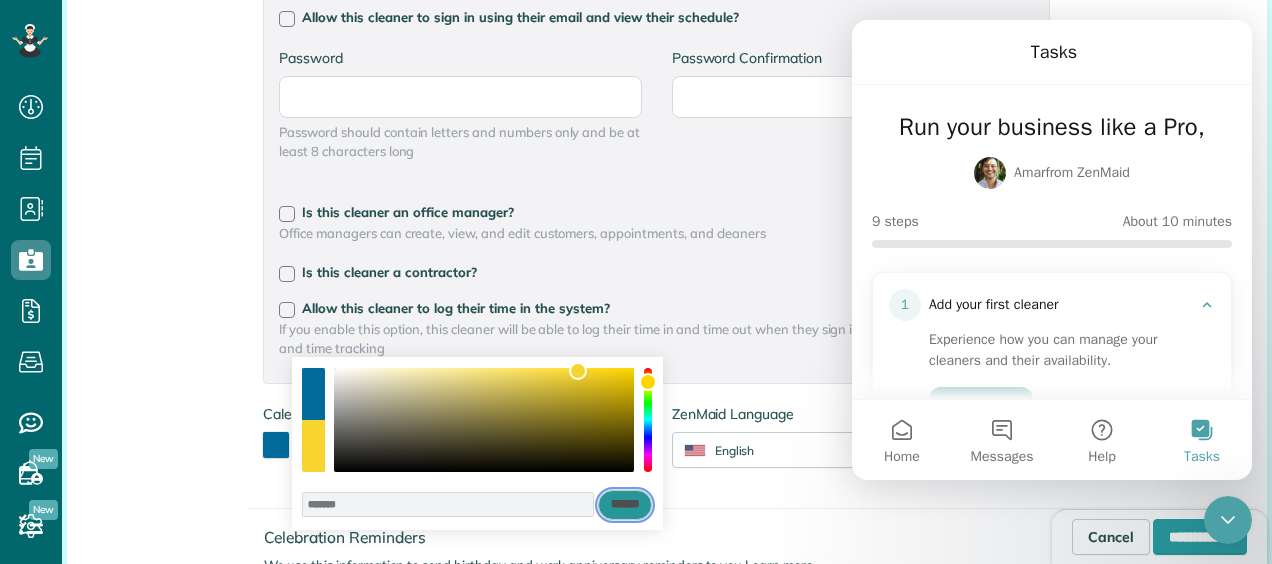 click on "******" at bounding box center [625, 505] 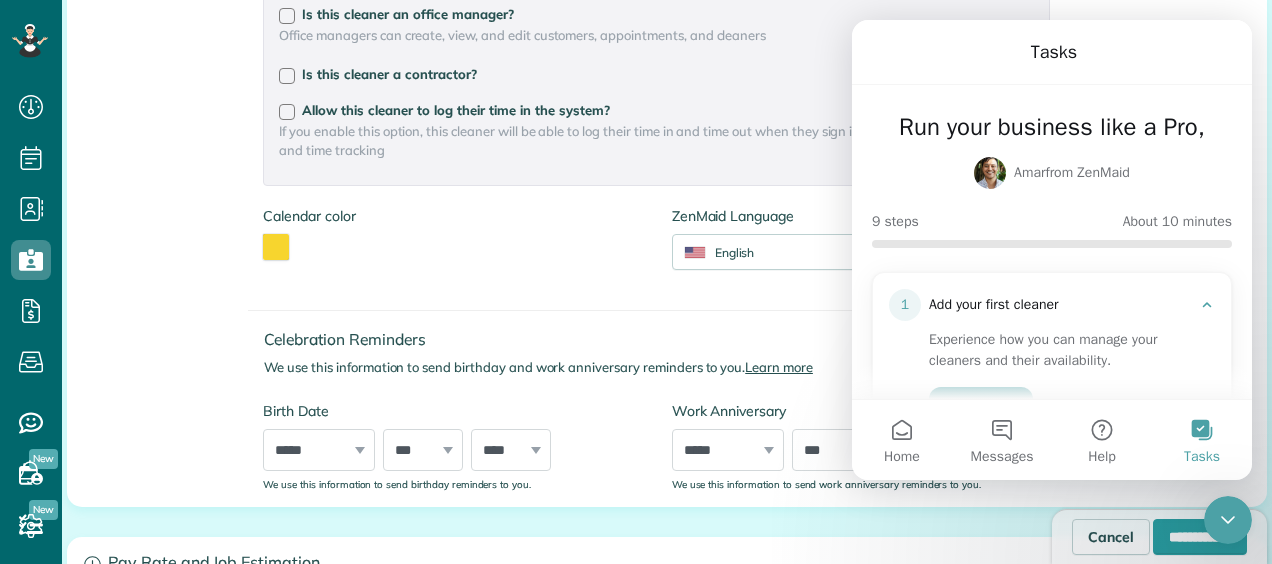 scroll, scrollTop: 743, scrollLeft: 0, axis: vertical 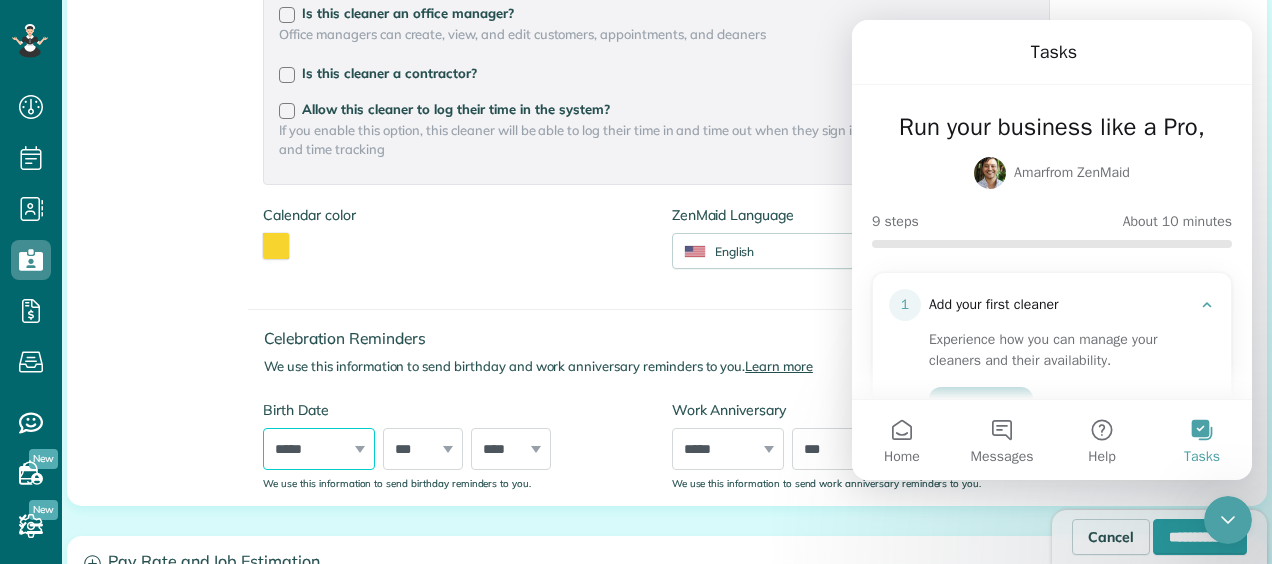 click on "*****
*******
********
*****
*****
***
****
****
******
*********
*******
********
********" at bounding box center (319, 449) 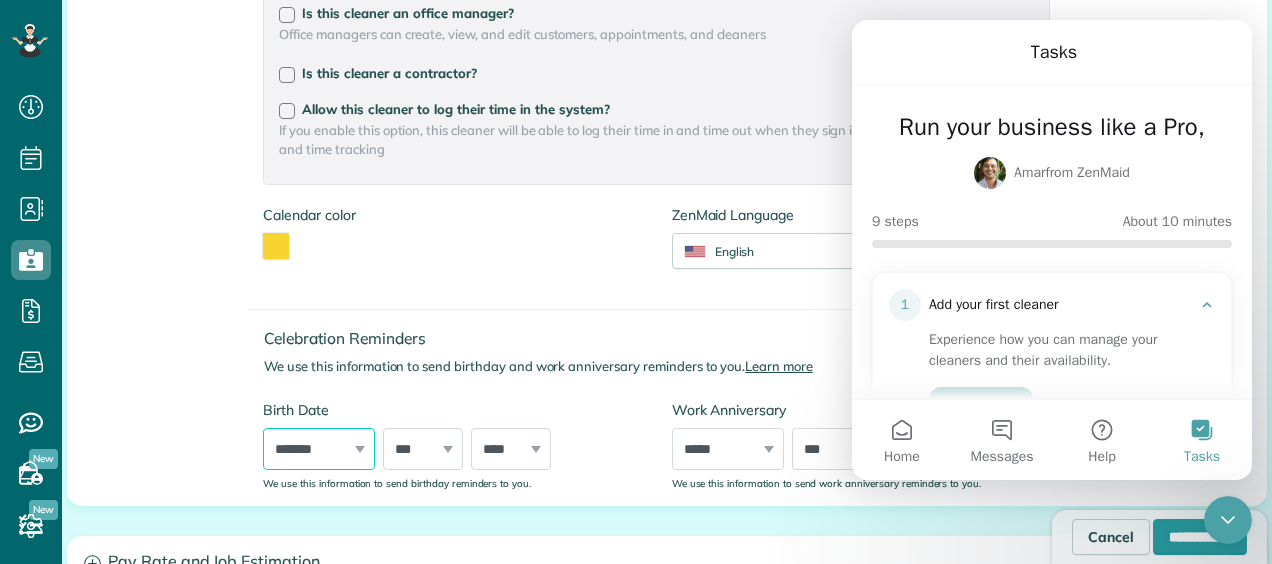 click on "*****
*******
********
*****
*****
***
****
****
******
*********
*******
********
********" at bounding box center (319, 449) 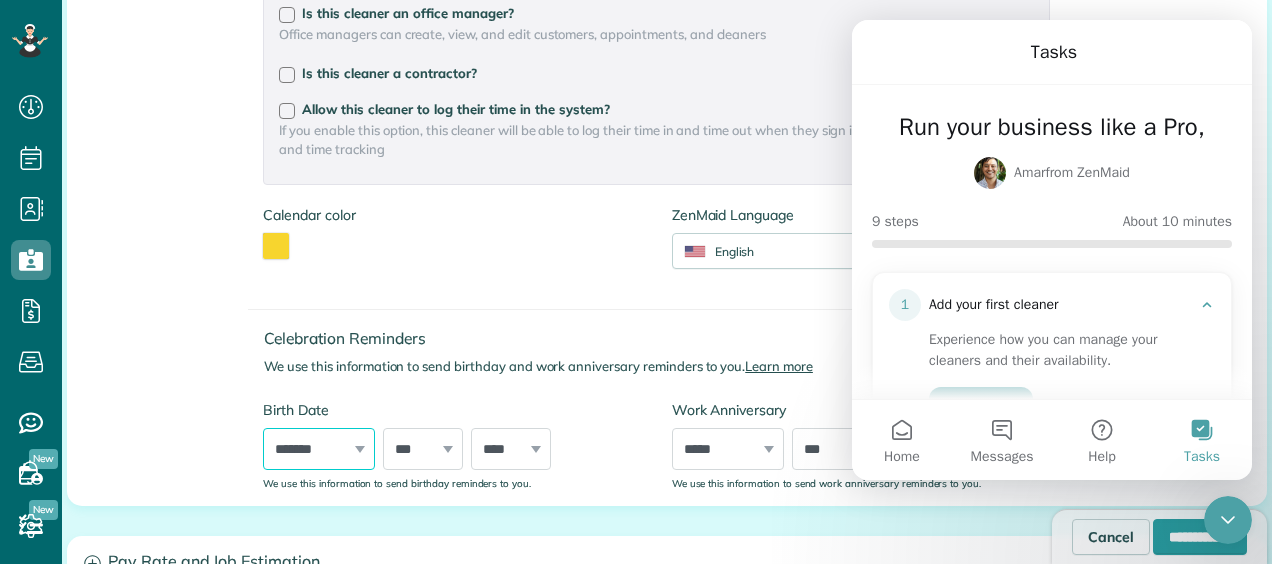 click on "*****
*******
********
*****
*****
***
****
****
******
*********
*******
********
********" at bounding box center [319, 449] 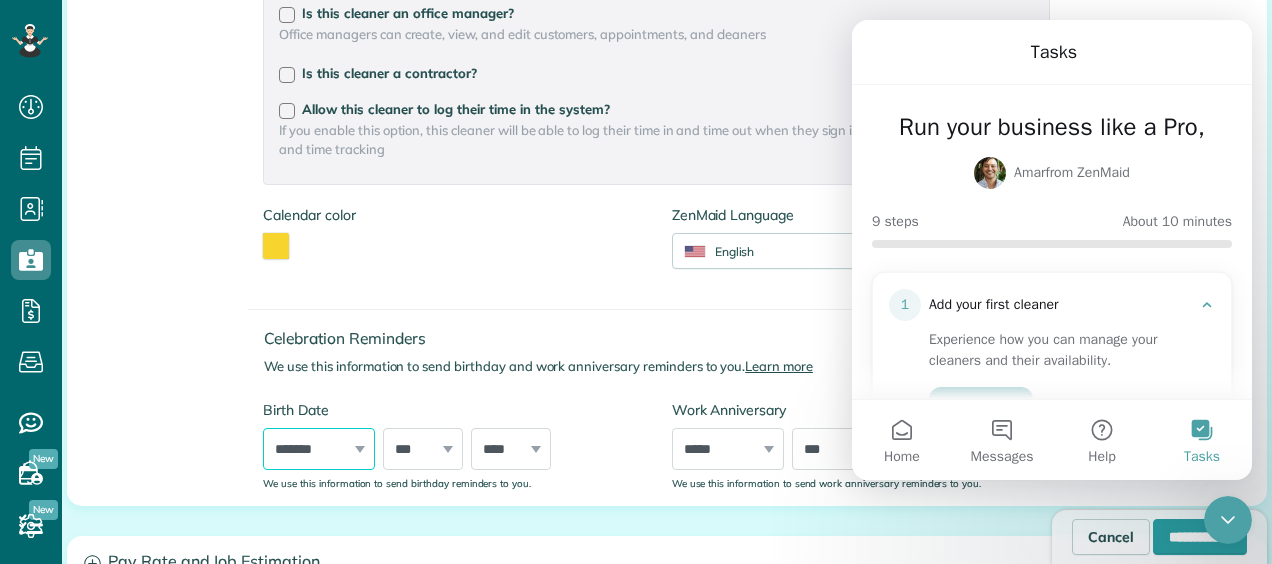 select on "**" 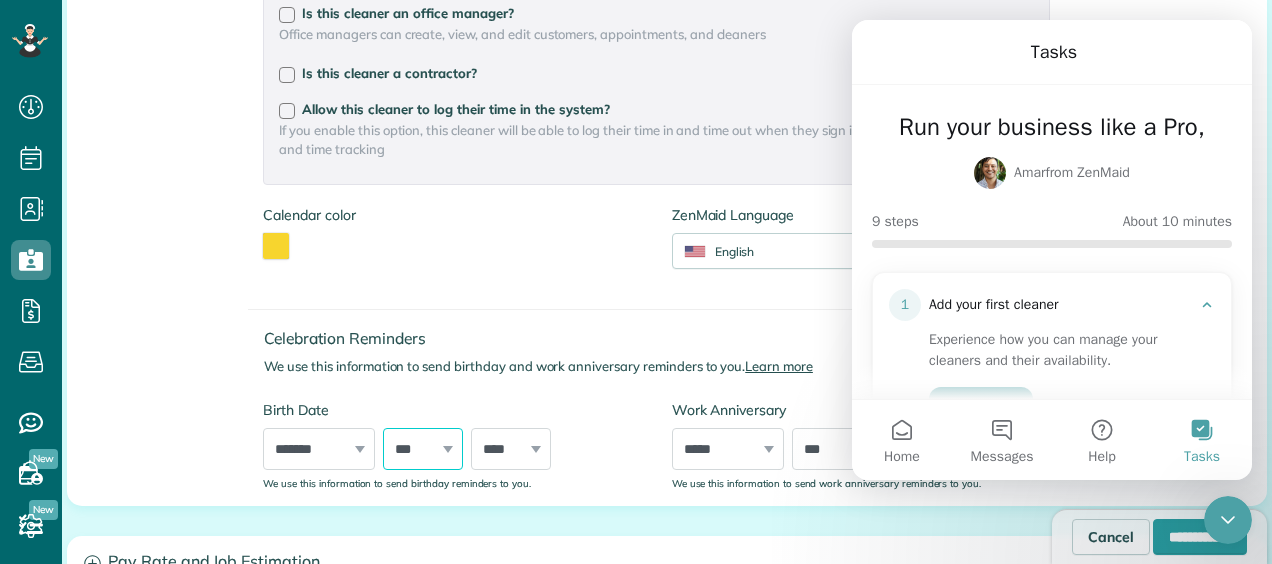click on "***
*
*
*
*
*
*
*
*
*
**
**
**
**
**
**
**
**
**
**
**
**
**
**
**
**
**
**
**
**
**
**" at bounding box center (423, 449) 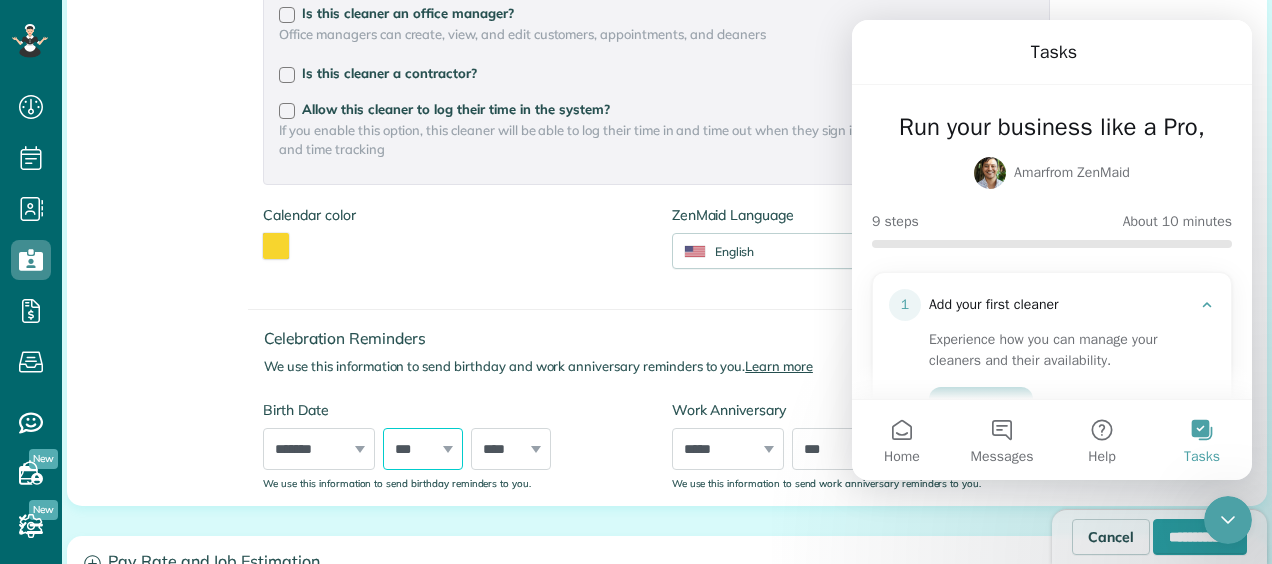 select on "**" 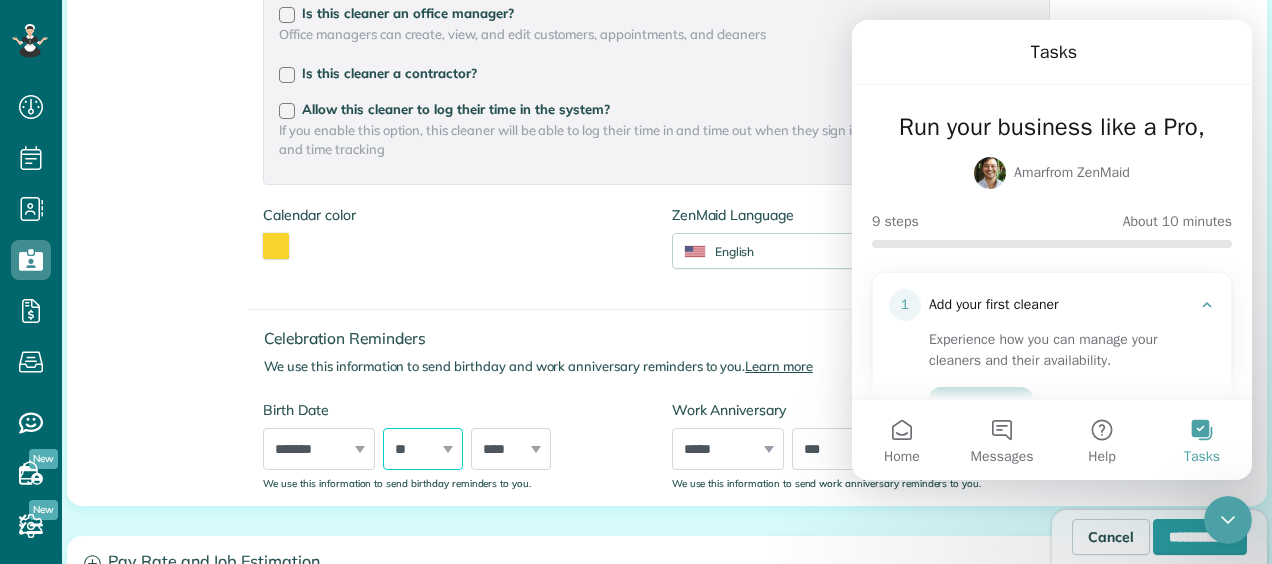 click on "***
*
*
*
*
*
*
*
*
*
**
**
**
**
**
**
**
**
**
**
**
**
**
**
**
**
**
**
**
**
**
**" at bounding box center (423, 449) 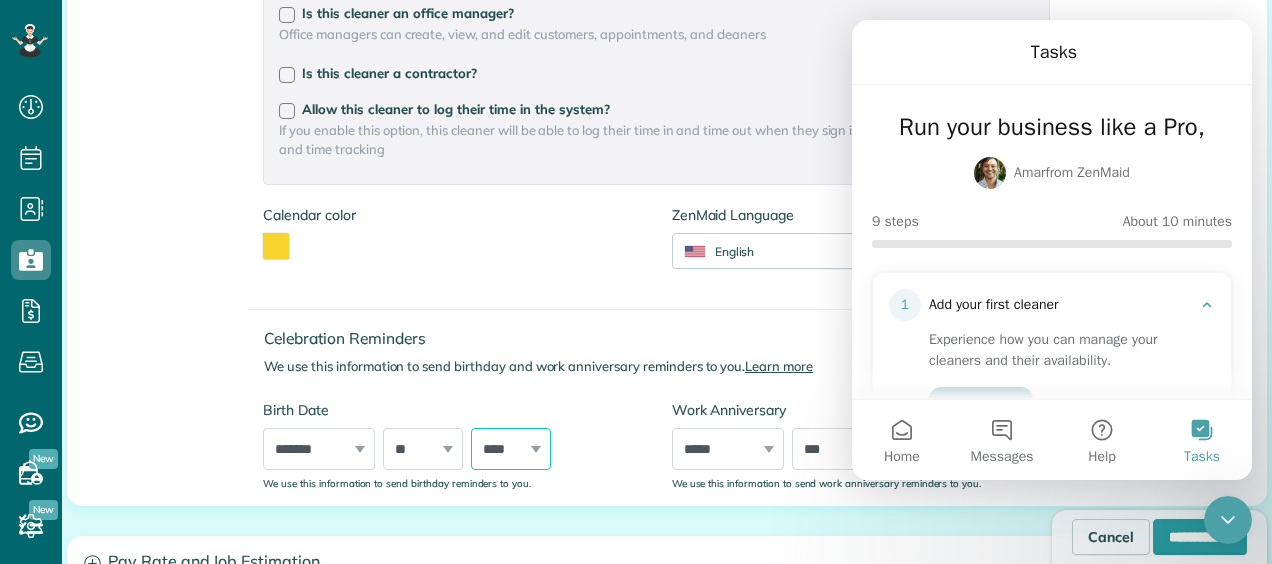 click on "****
****
****
****
****
****
****
****
****
****
****
****
****
****
****
****
****
****
****
****
****
****
****
****
****
****
****
****
****
****
****
****
****
****
****
****
****
****
****
****
****
****
****
****
****
****
****
****
****
****
****
****
****
****
****
****
****
****
****
****
****
****
****
****
****
****
****
****
****
****
****
****
****
****
****
****
****
****
****
****" at bounding box center [511, 449] 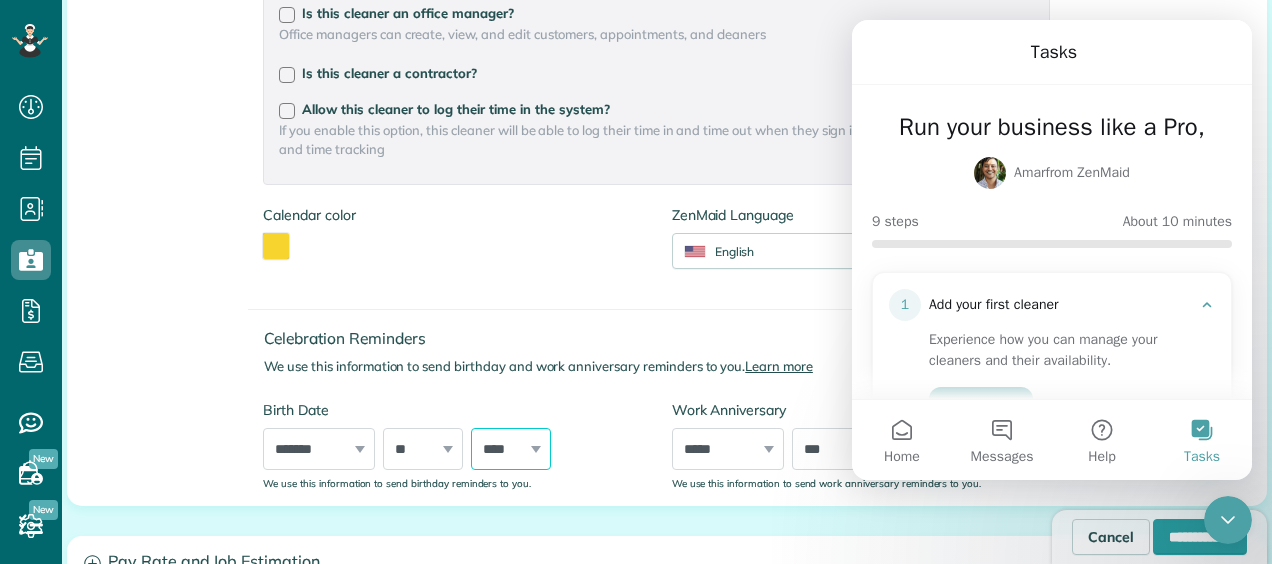select on "****" 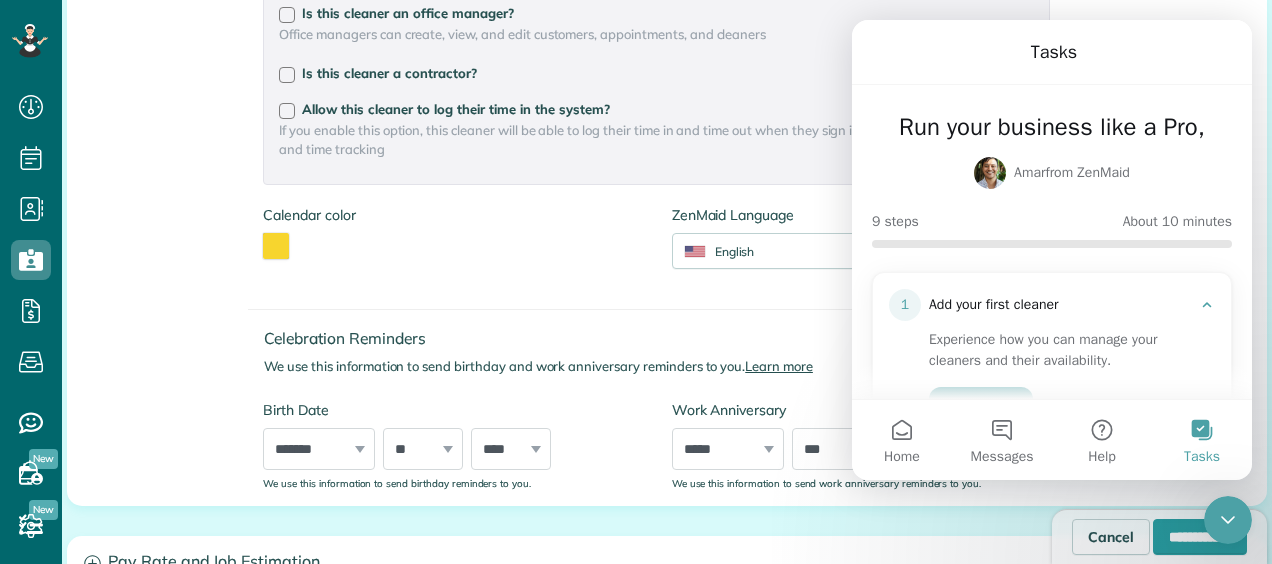 click 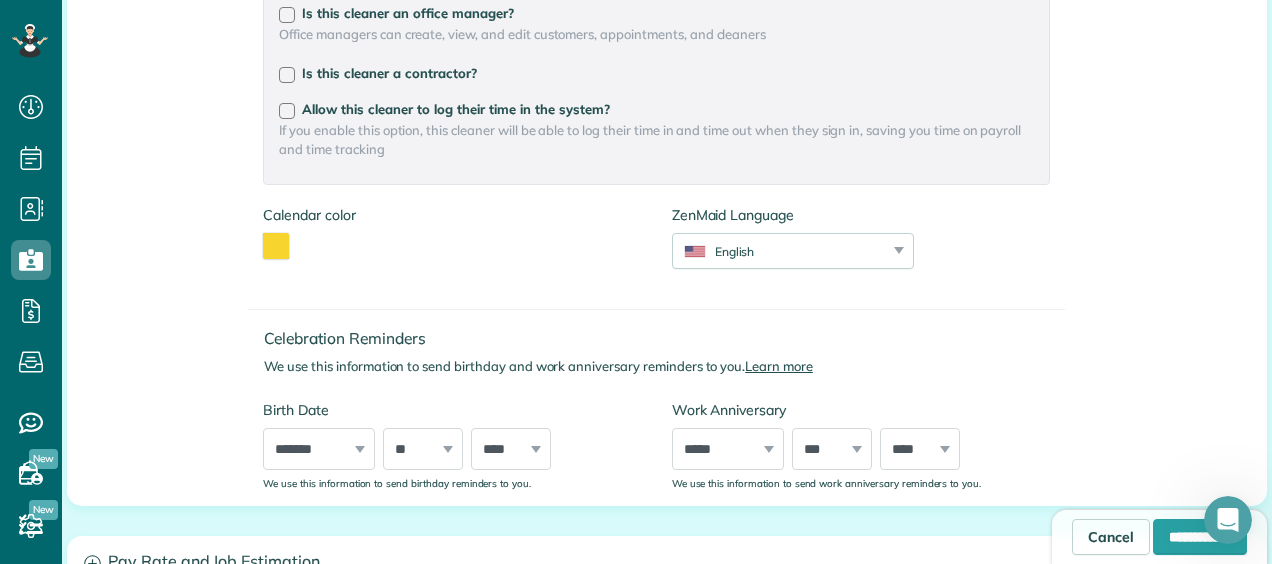 scroll, scrollTop: 0, scrollLeft: 0, axis: both 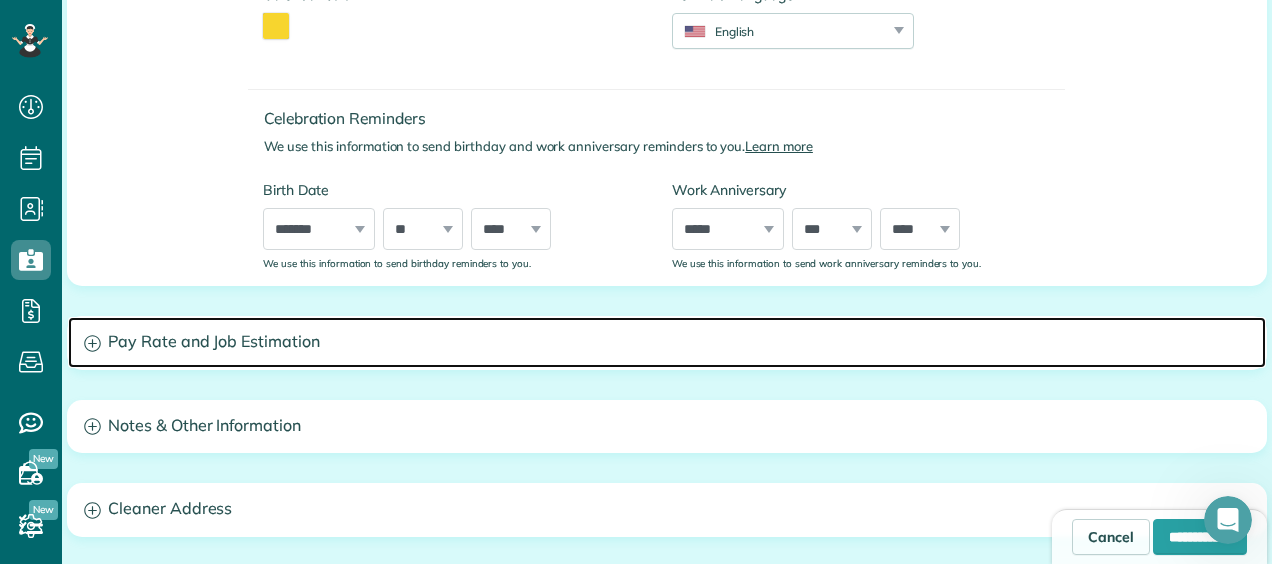 click 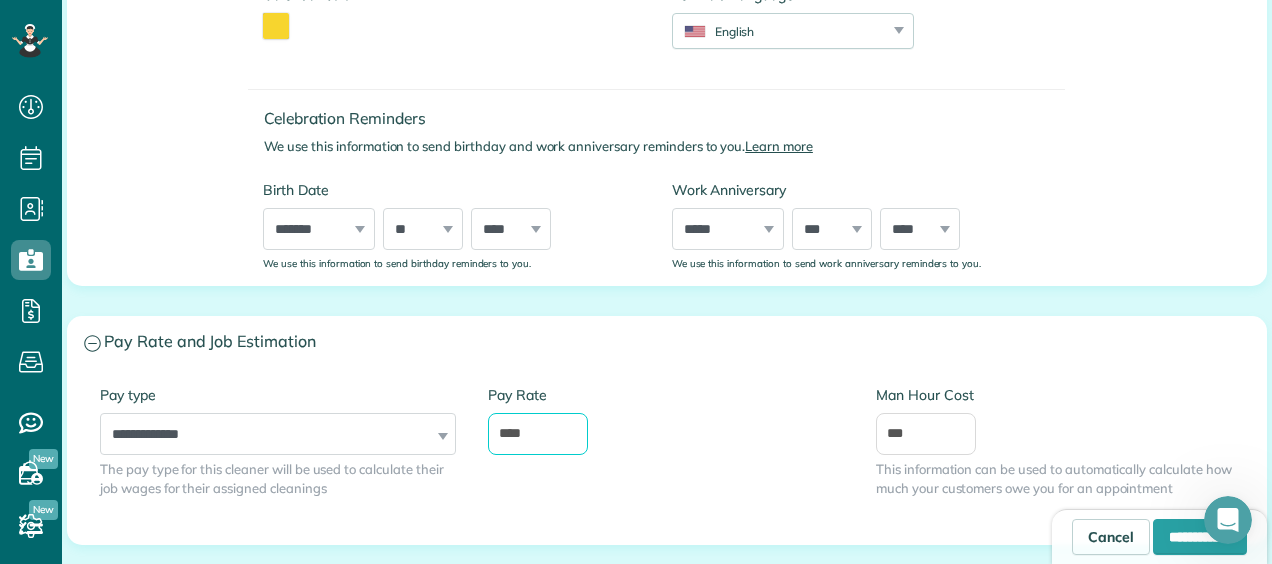click on "****" at bounding box center (538, 434) 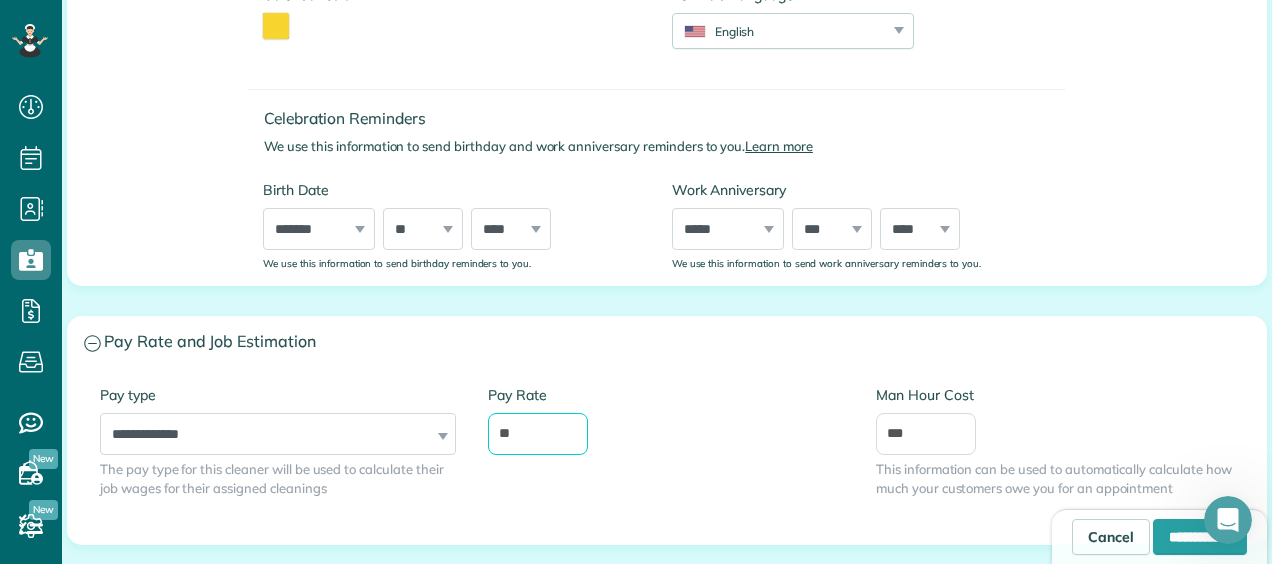 type on "*" 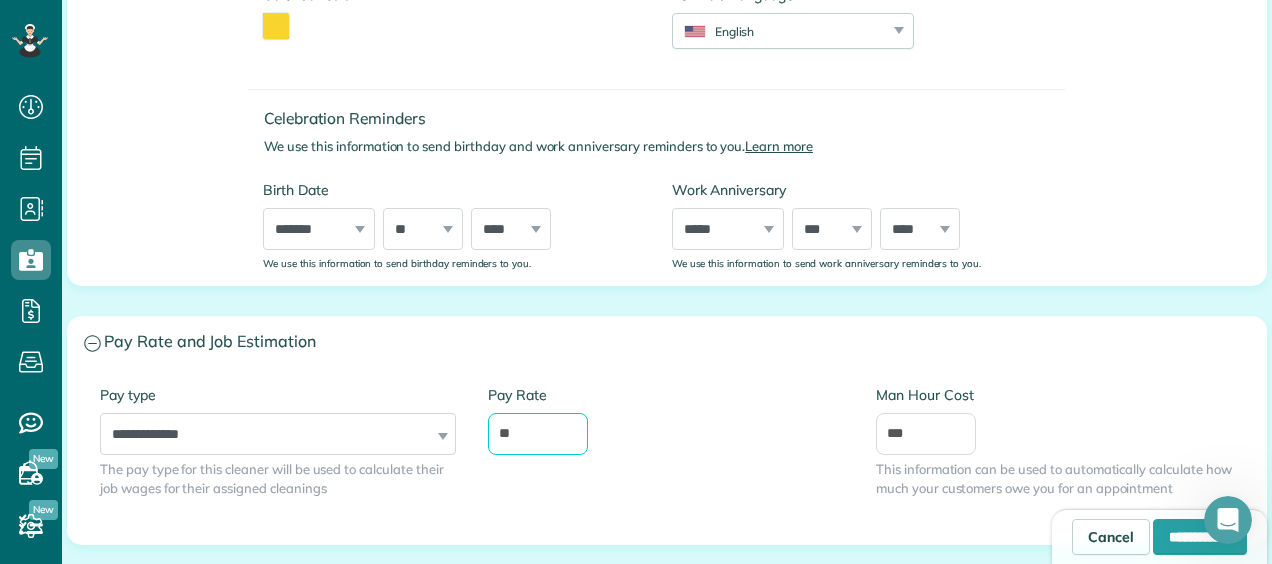 type on "**" 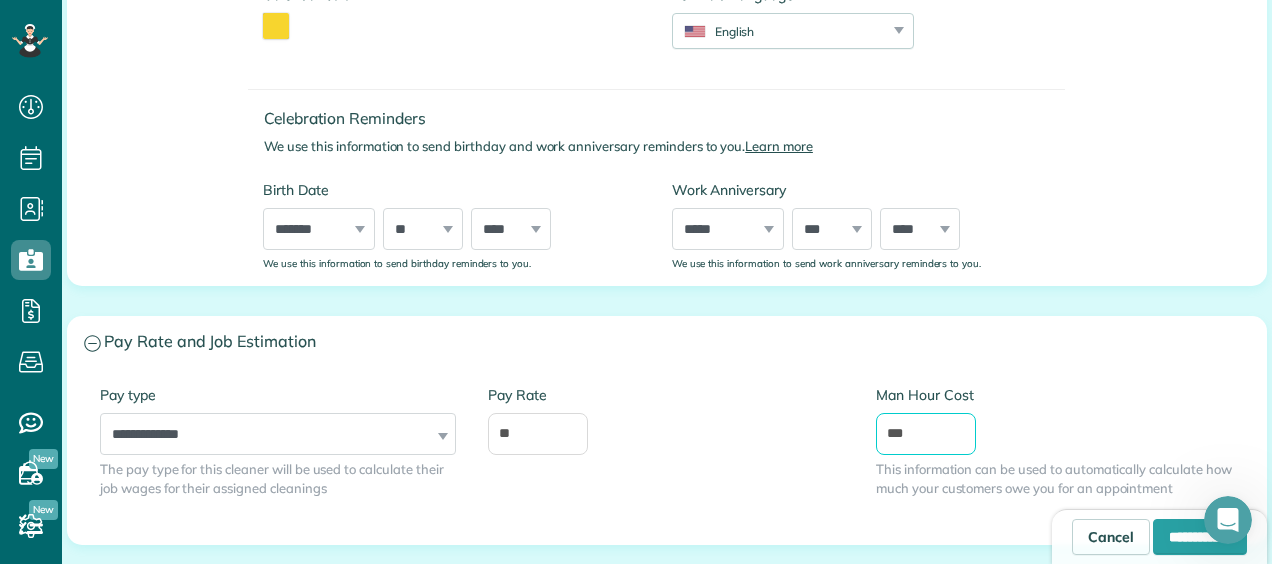 click on "***" at bounding box center (926, 434) 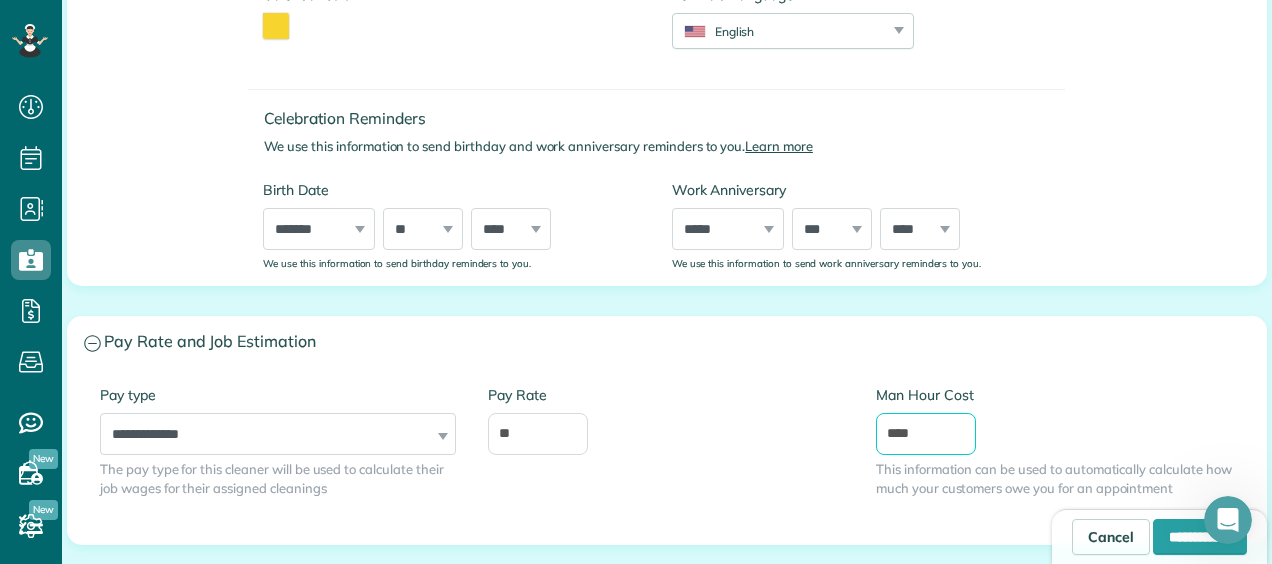 type on "****" 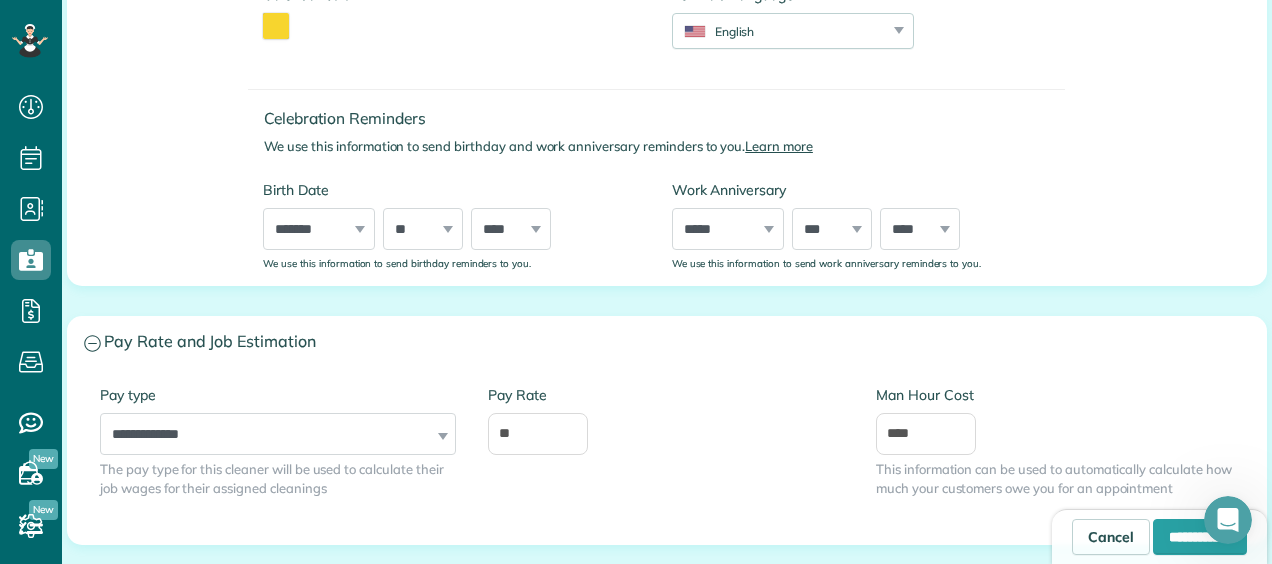 click on "Pay Rate **" at bounding box center (667, 420) 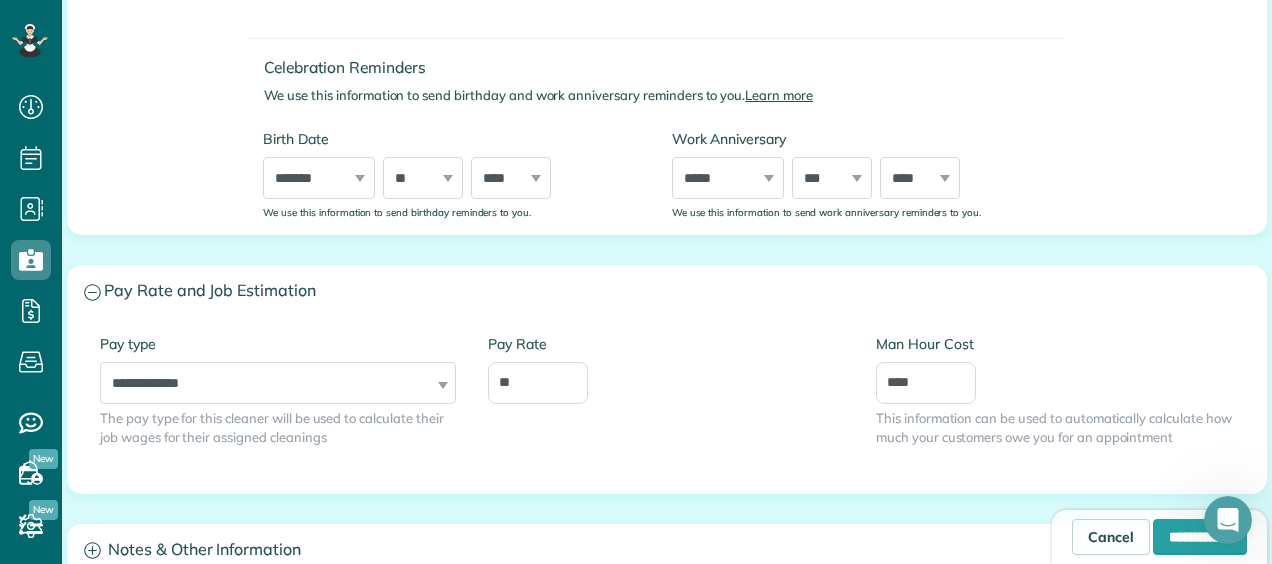 scroll, scrollTop: 1019, scrollLeft: 0, axis: vertical 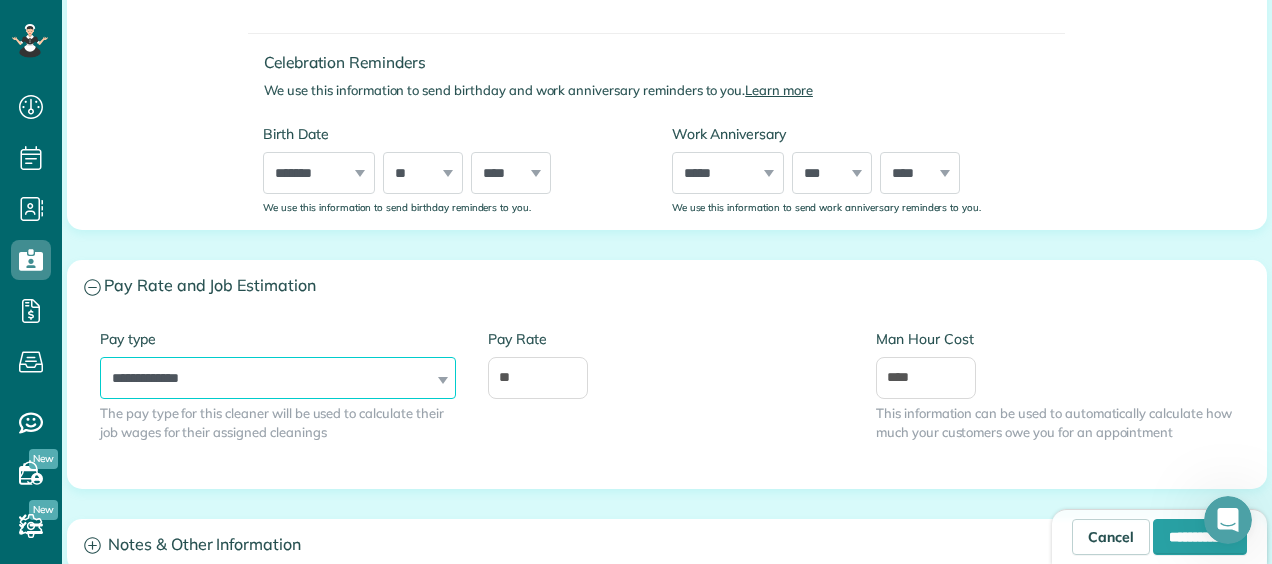 click on "**********" at bounding box center [278, 378] 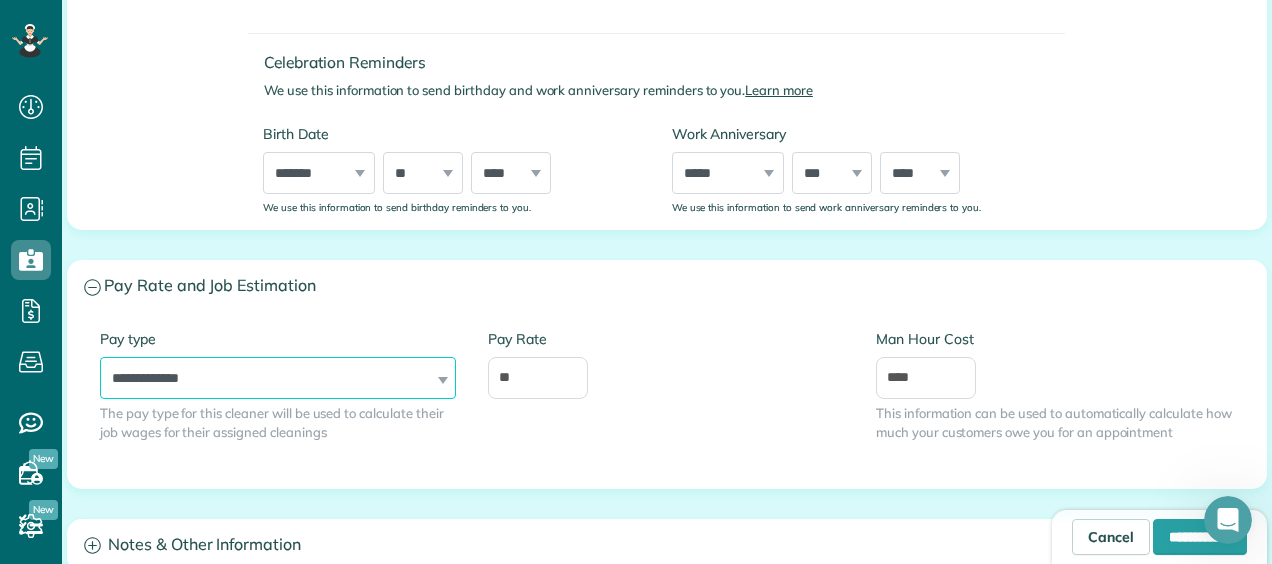 click on "**********" at bounding box center (278, 378) 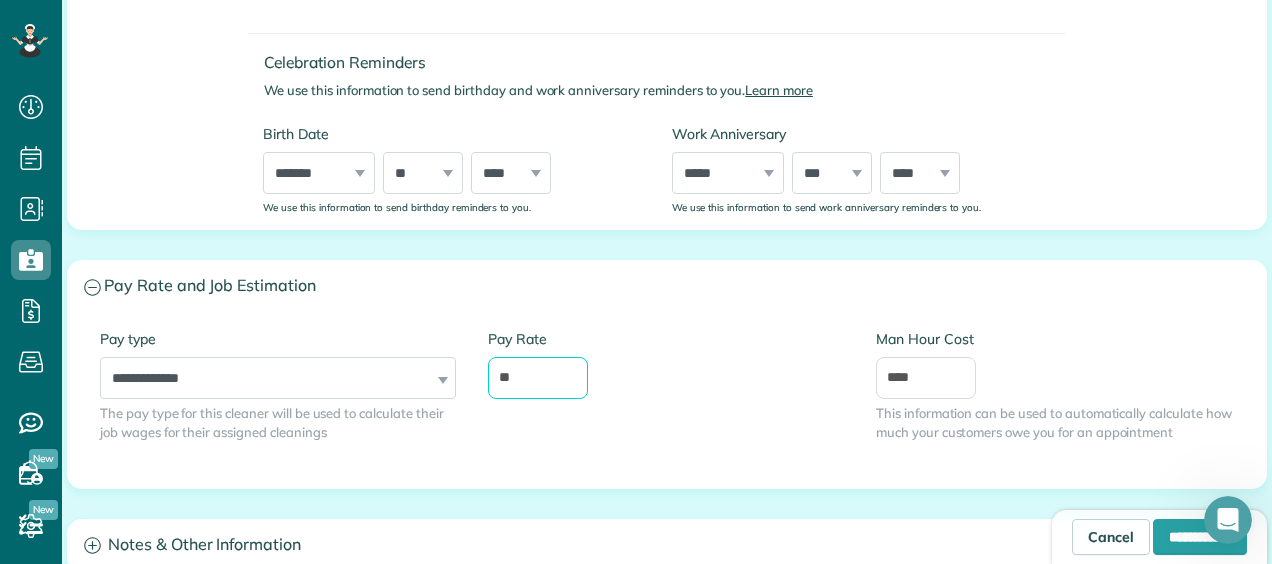 click on "**" at bounding box center [538, 378] 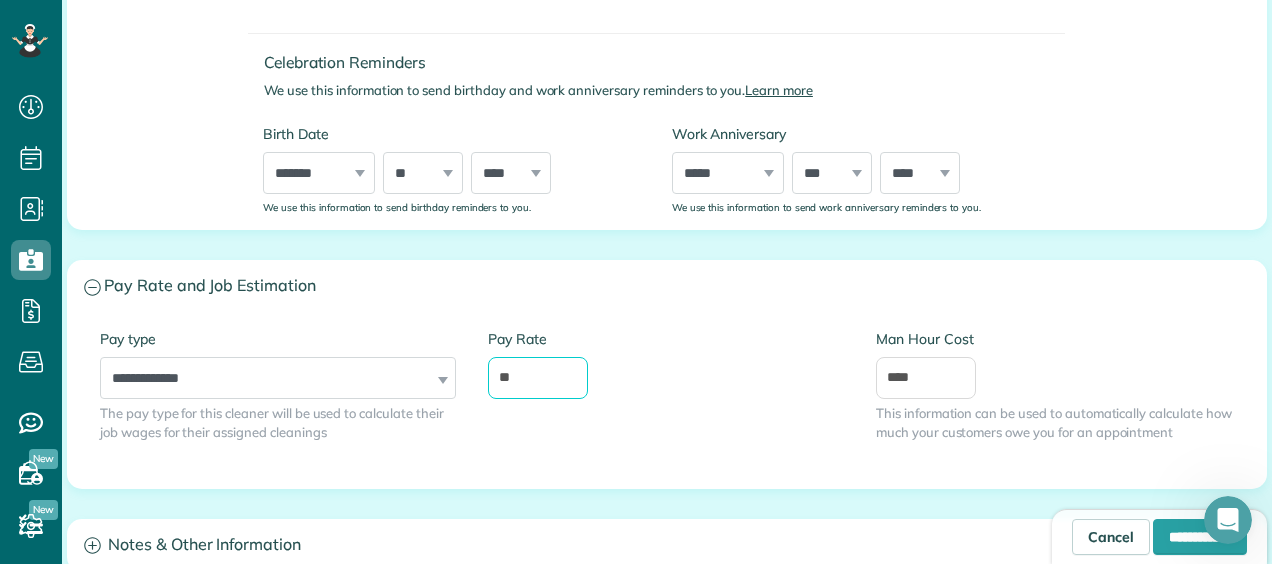 type on "**" 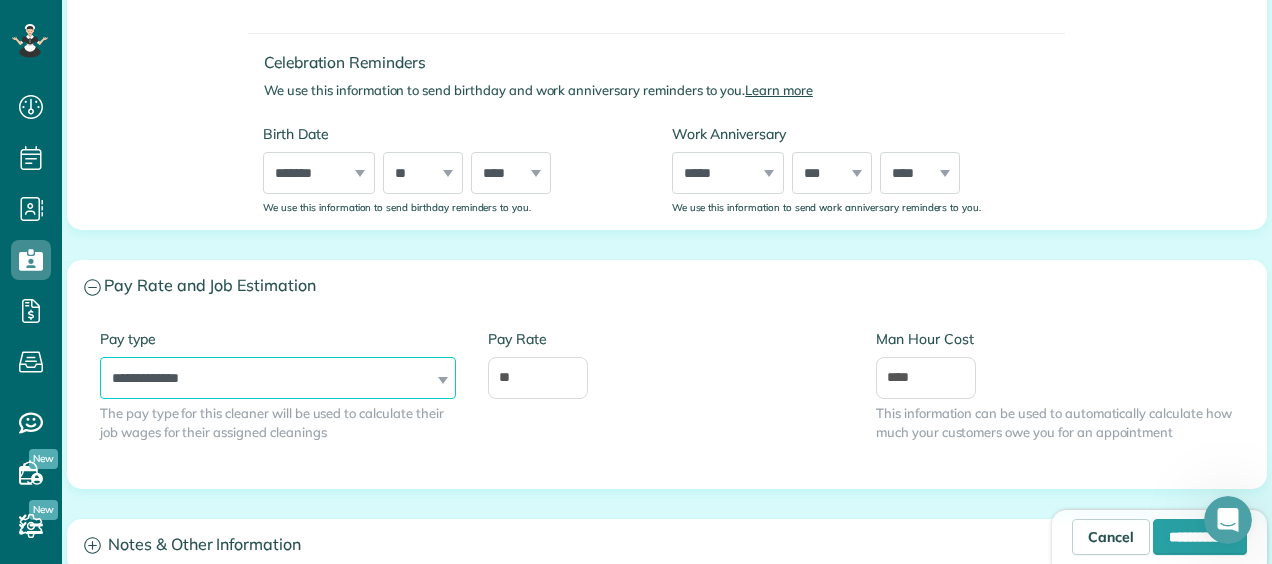 click on "**********" at bounding box center (278, 378) 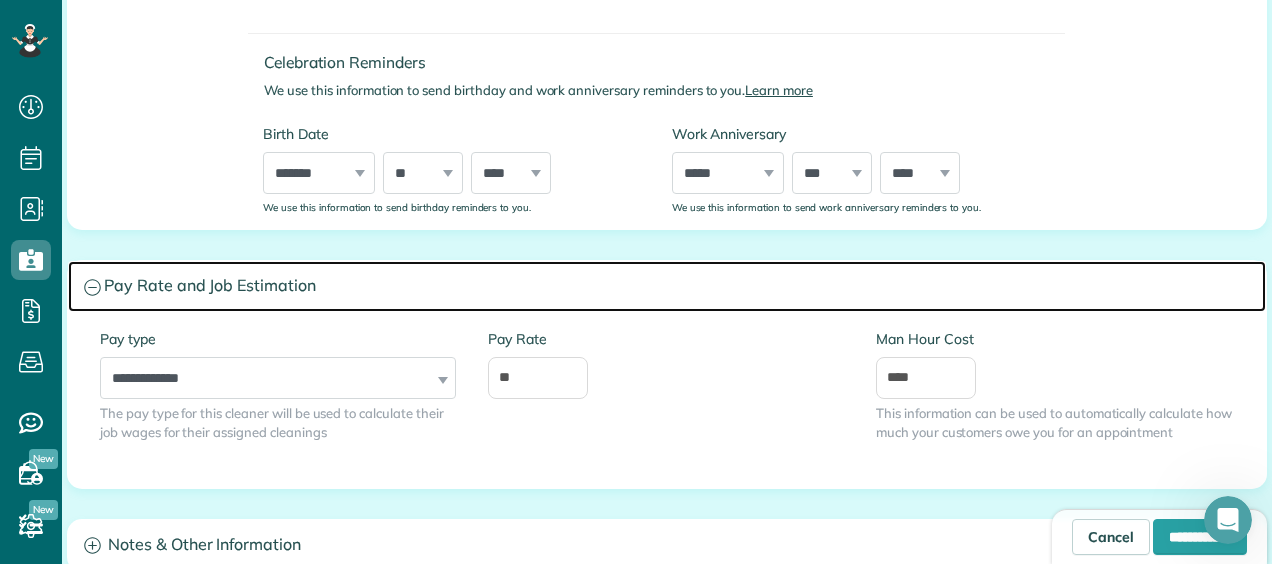 click on "Pay Rate and Job Estimation" at bounding box center (667, 286) 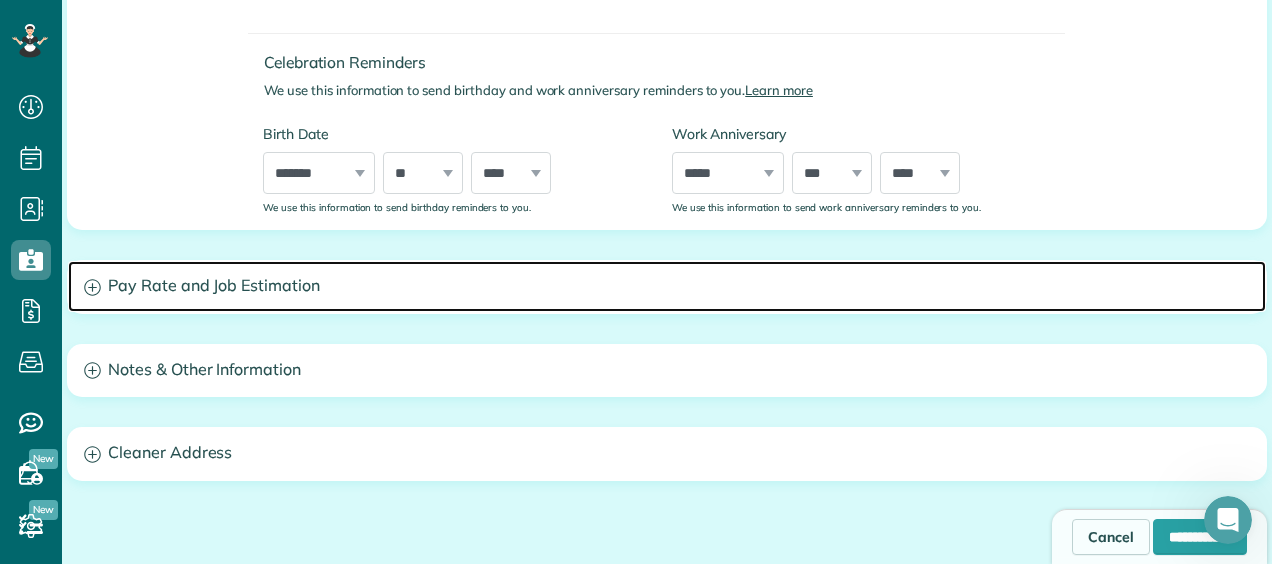 click on "Pay Rate and Job Estimation" at bounding box center (667, 286) 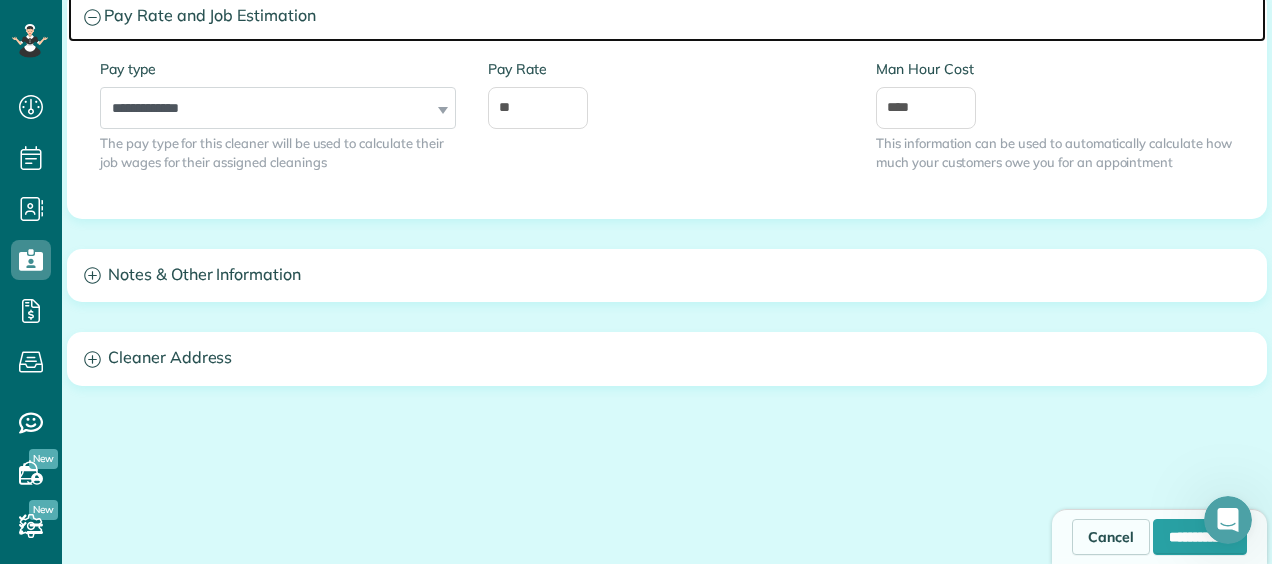 scroll, scrollTop: 1297, scrollLeft: 0, axis: vertical 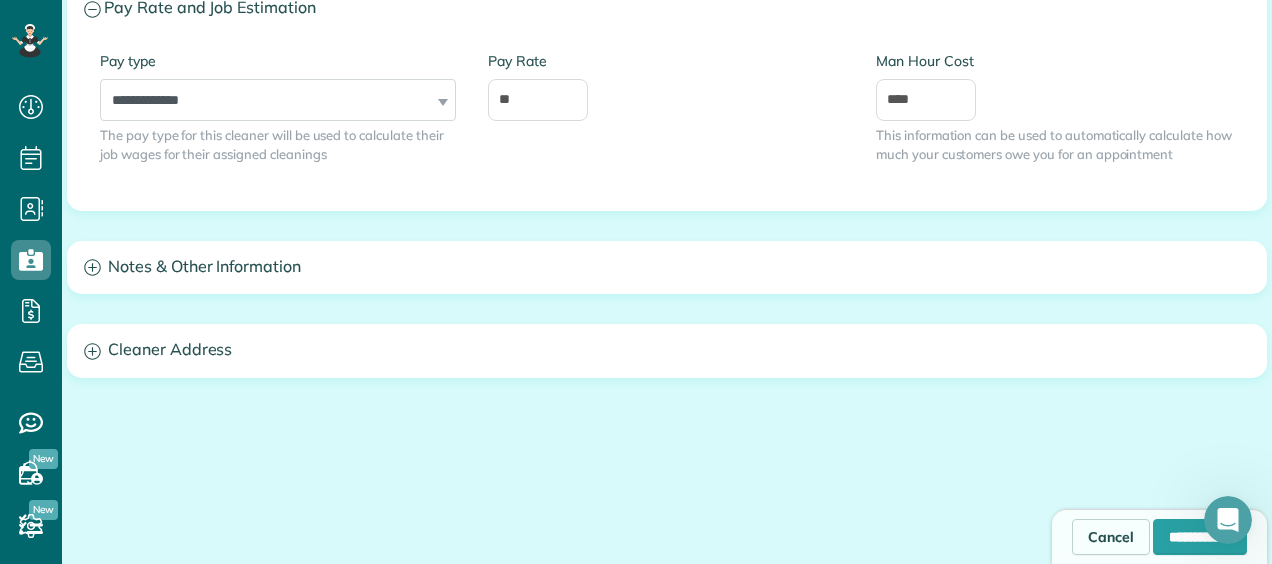 click on "**********" at bounding box center [667, -226] 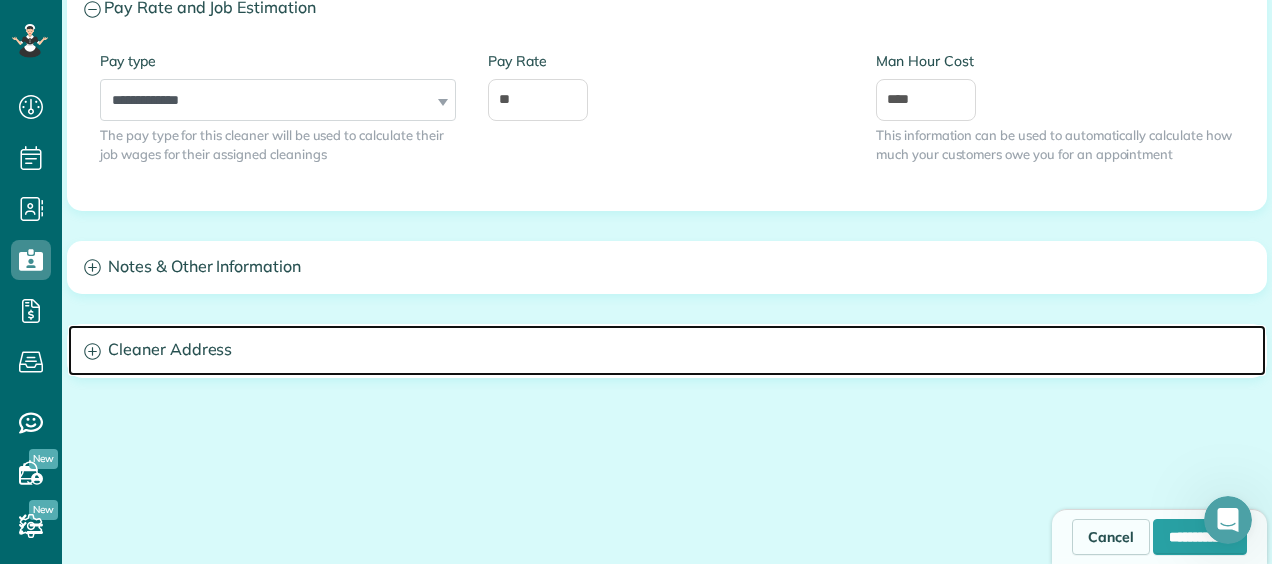 click on "Cleaner Address" at bounding box center [667, 350] 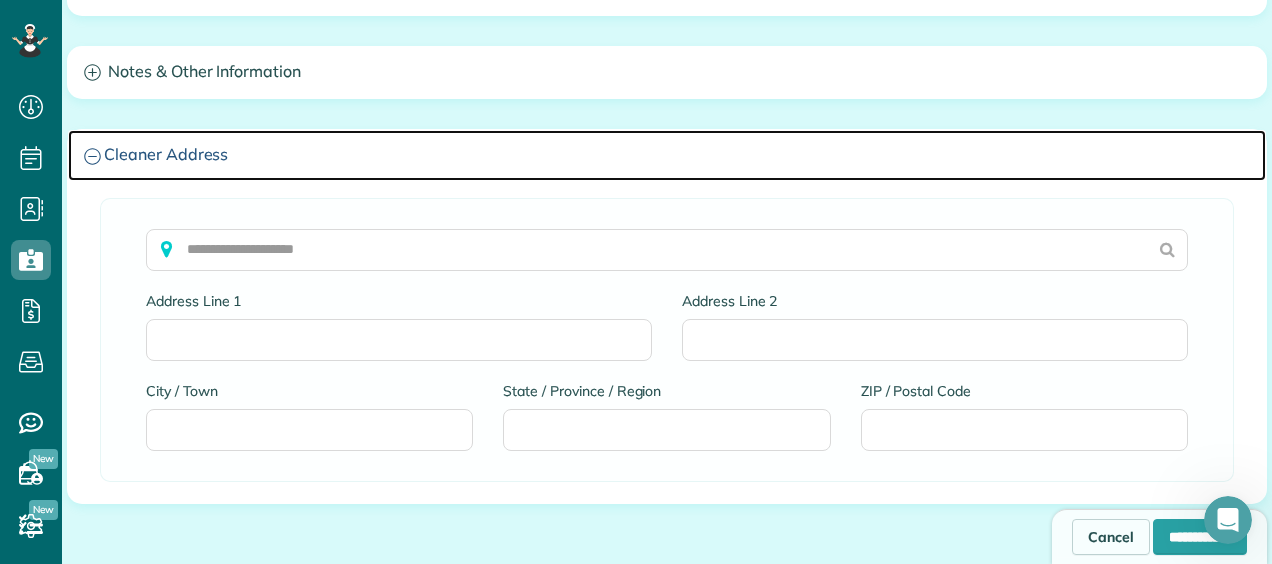 scroll, scrollTop: 1493, scrollLeft: 0, axis: vertical 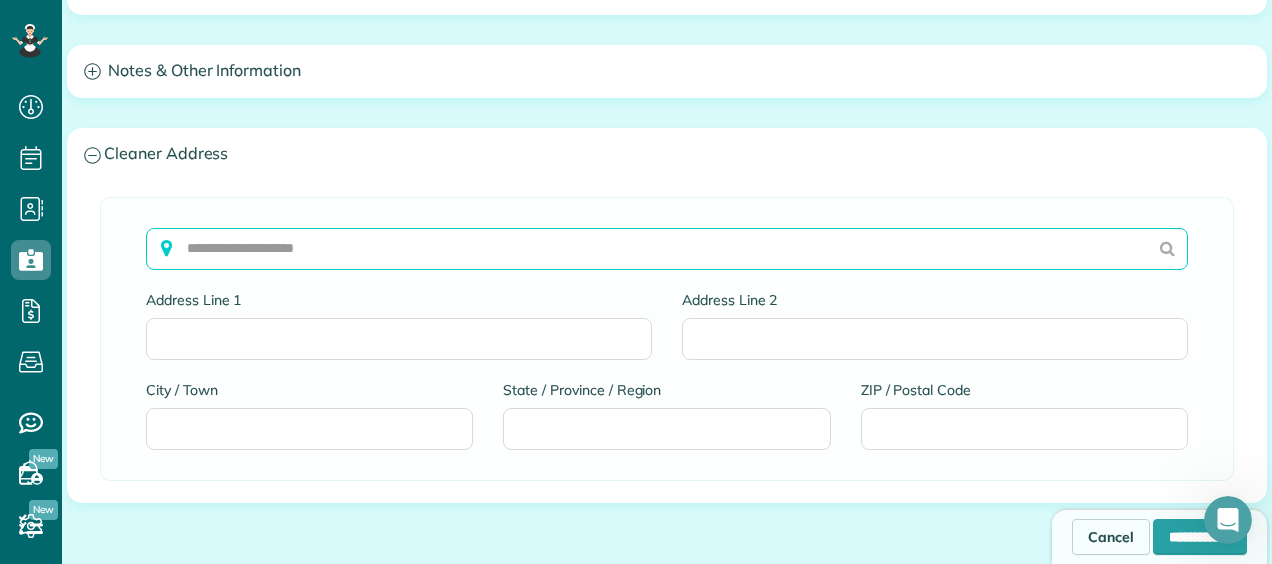 click at bounding box center (667, 249) 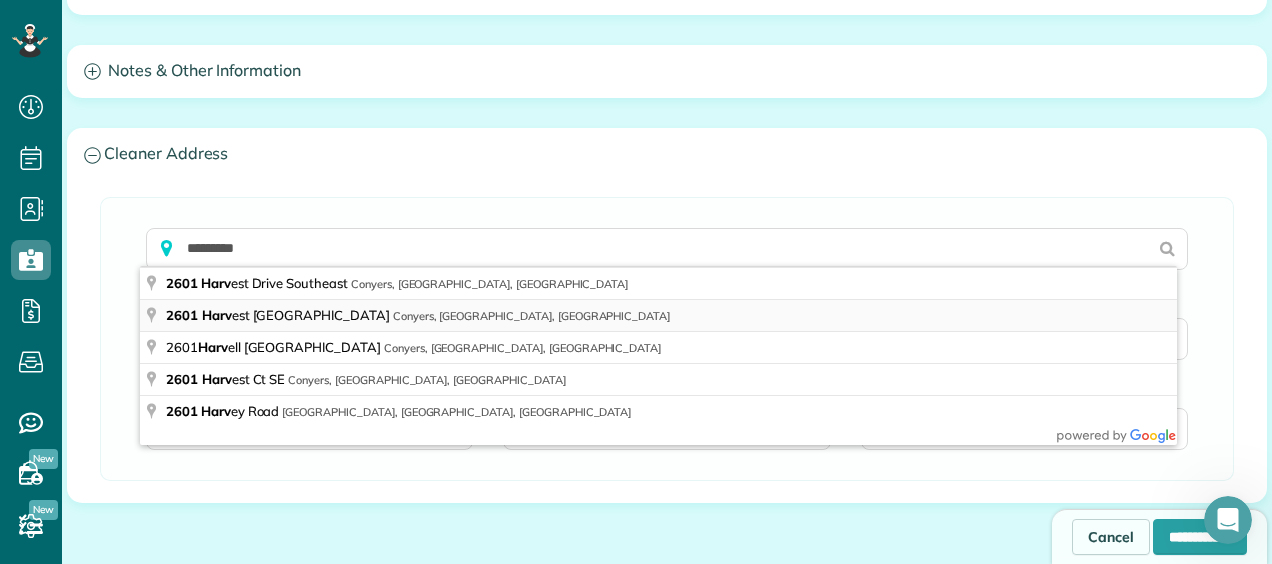 type on "**********" 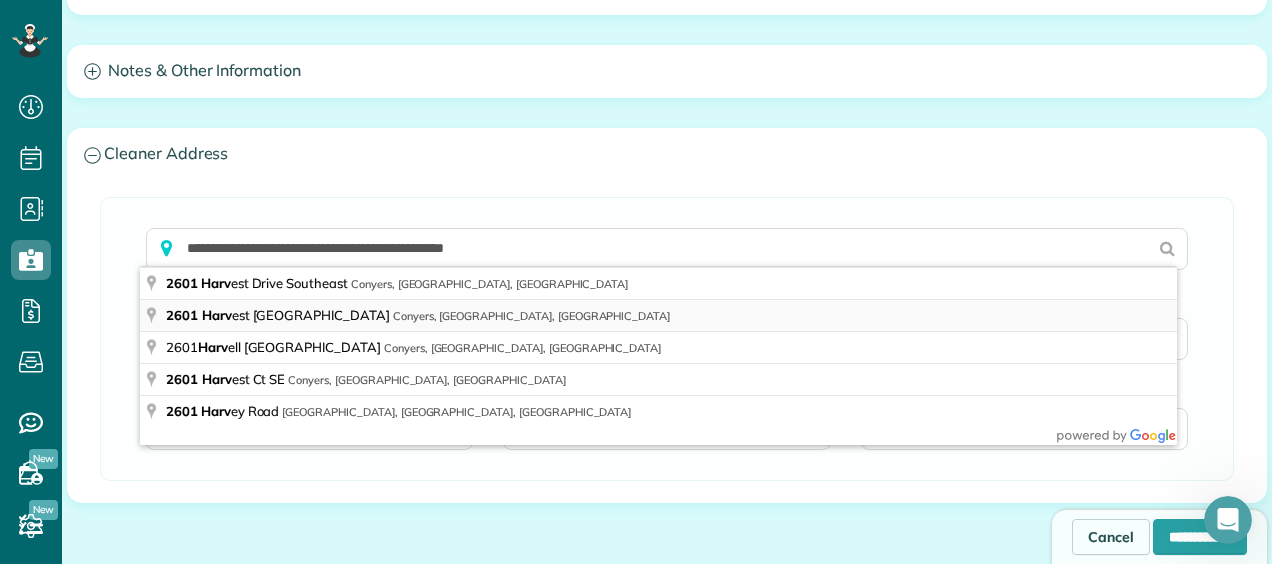 type on "**********" 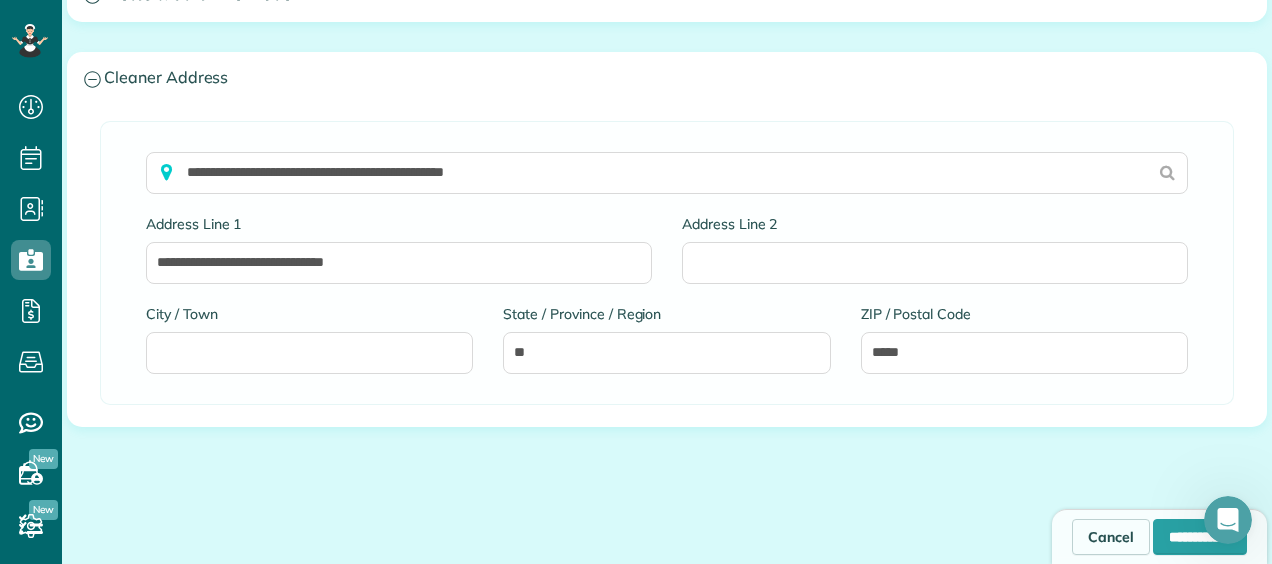scroll, scrollTop: 1570, scrollLeft: 0, axis: vertical 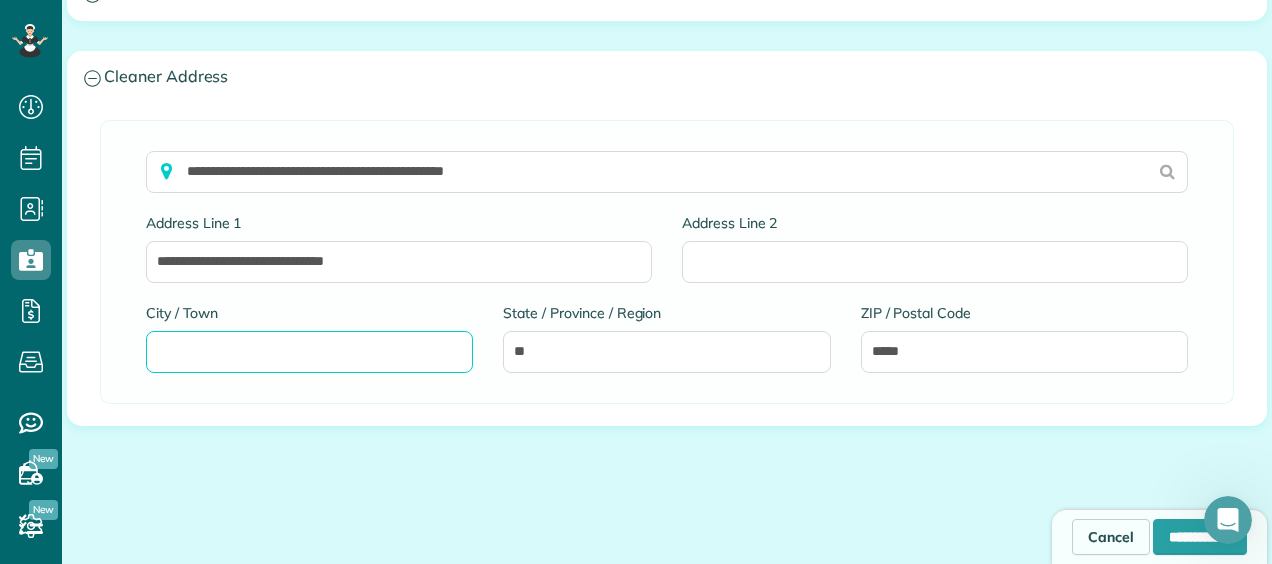 click on "City / Town" at bounding box center (309, 352) 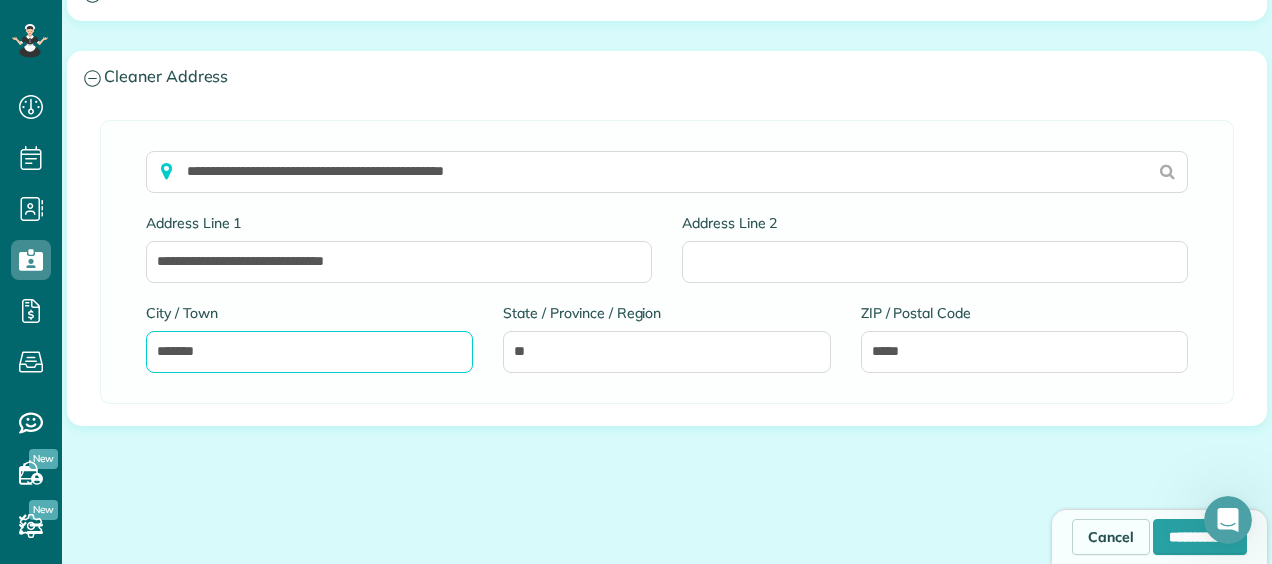 type on "*******" 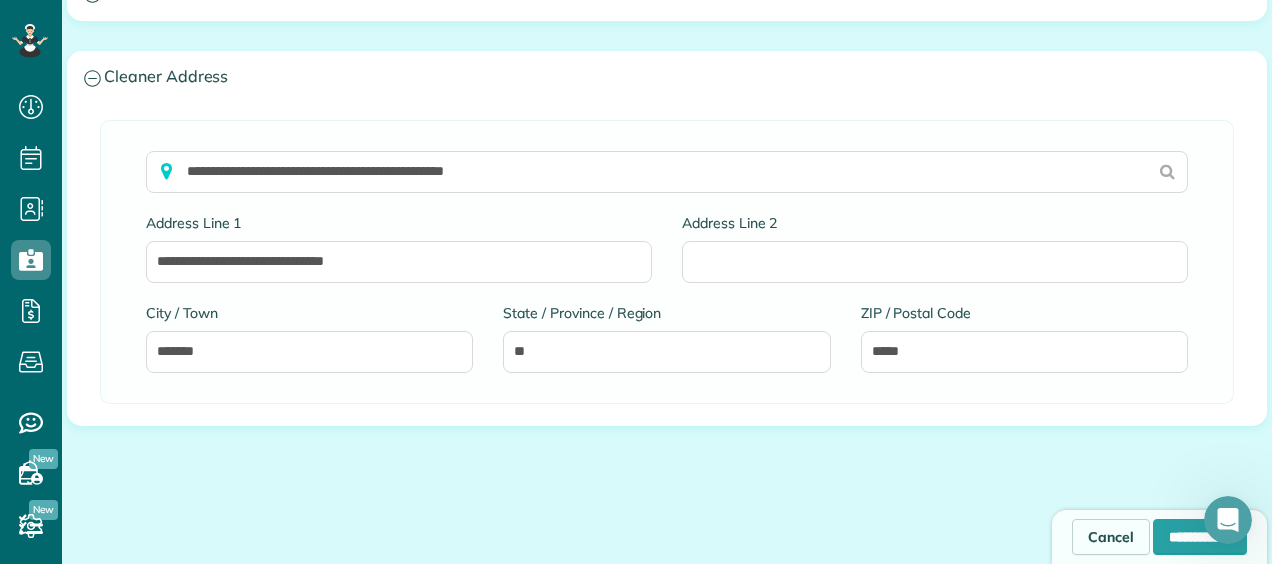 click on "**********" at bounding box center [667, -339] 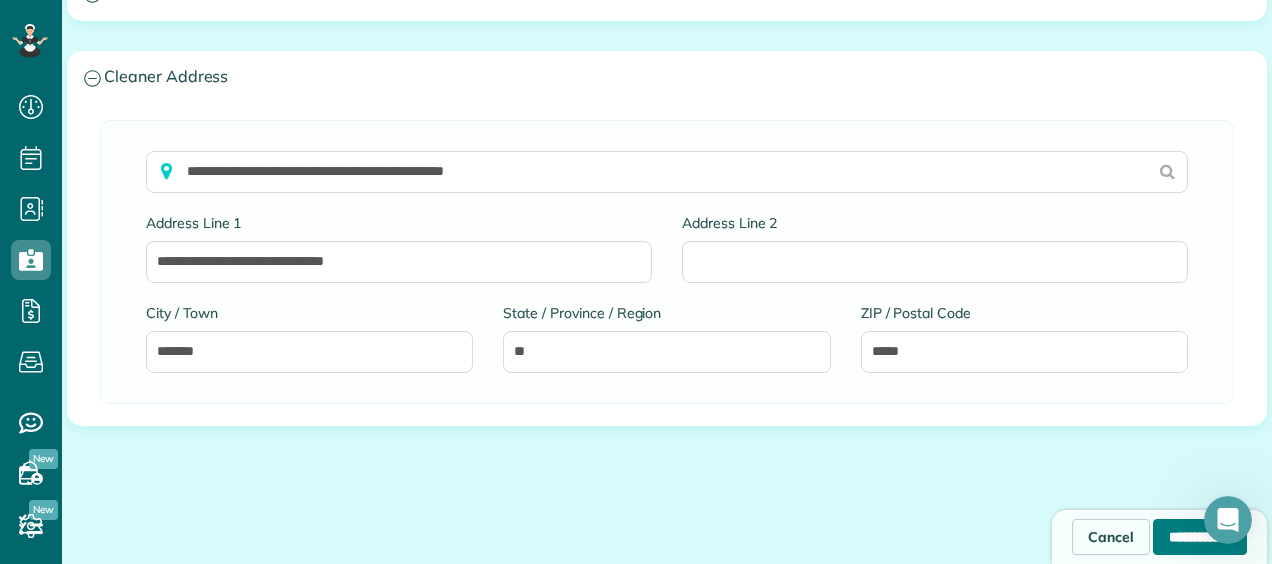 click on "**********" at bounding box center [1200, 537] 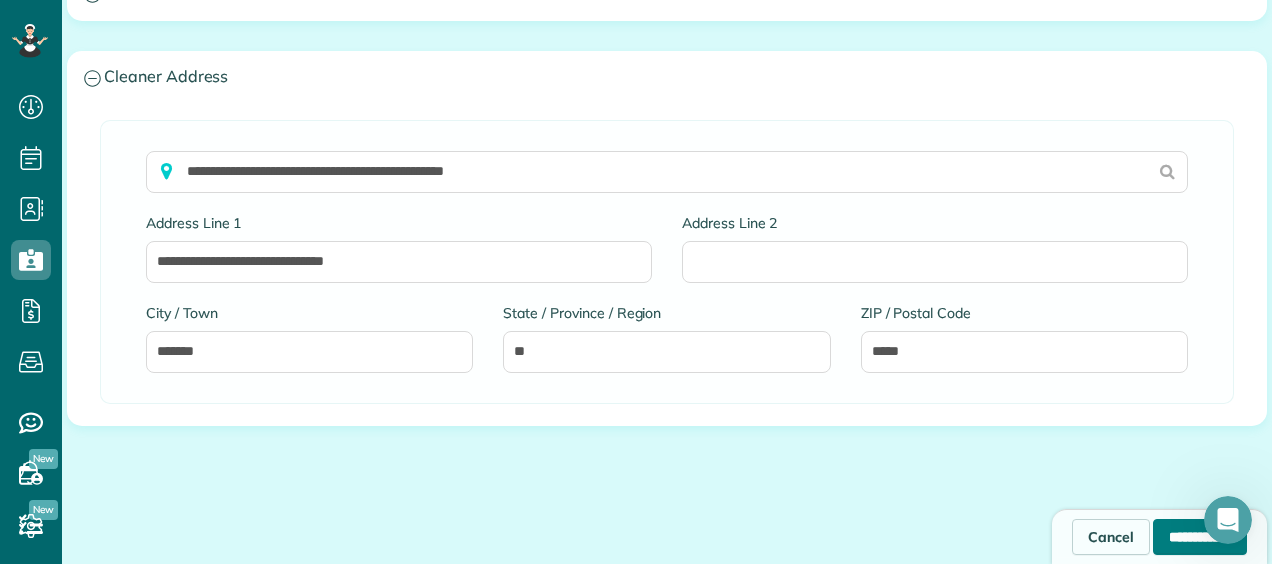 type on "**********" 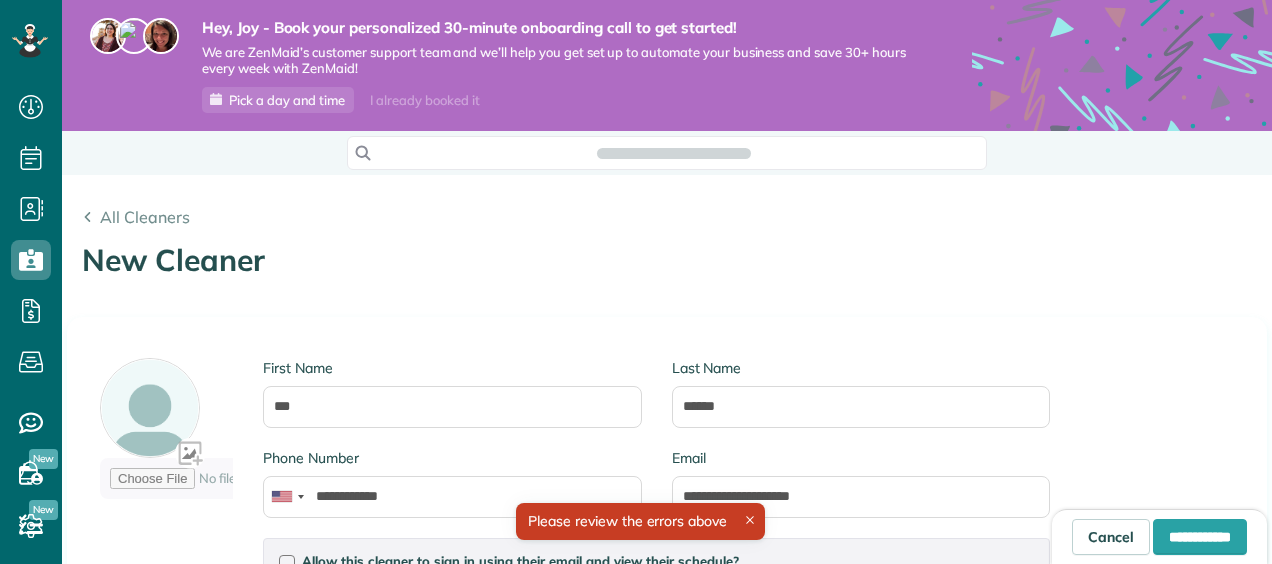 scroll, scrollTop: 0, scrollLeft: 0, axis: both 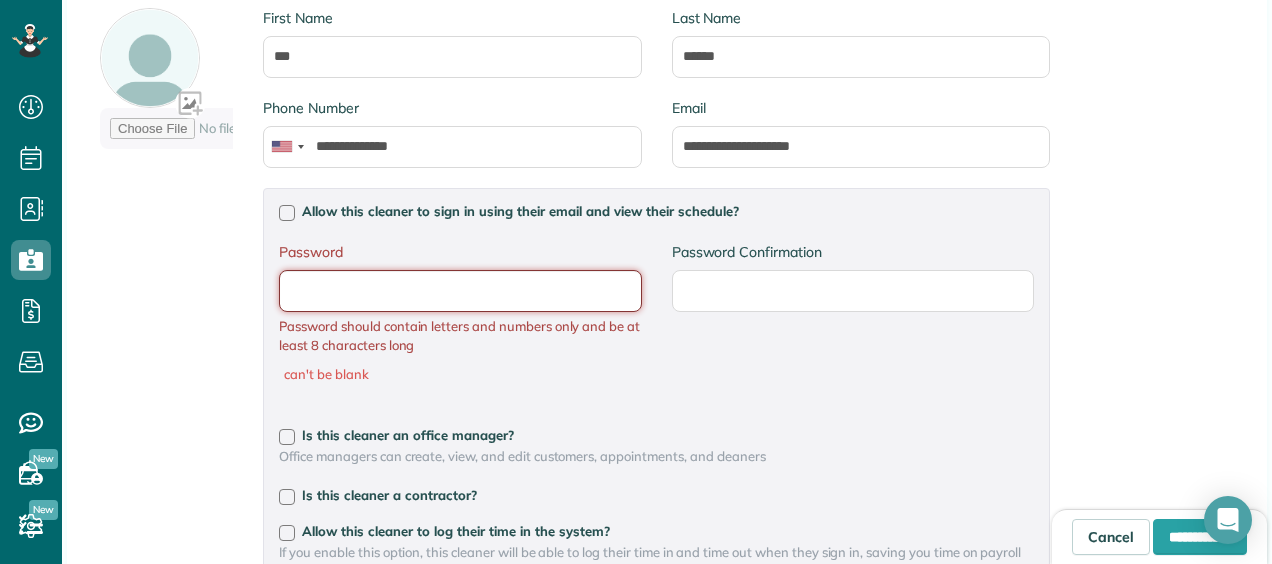 click on "Password" at bounding box center [0, 0] 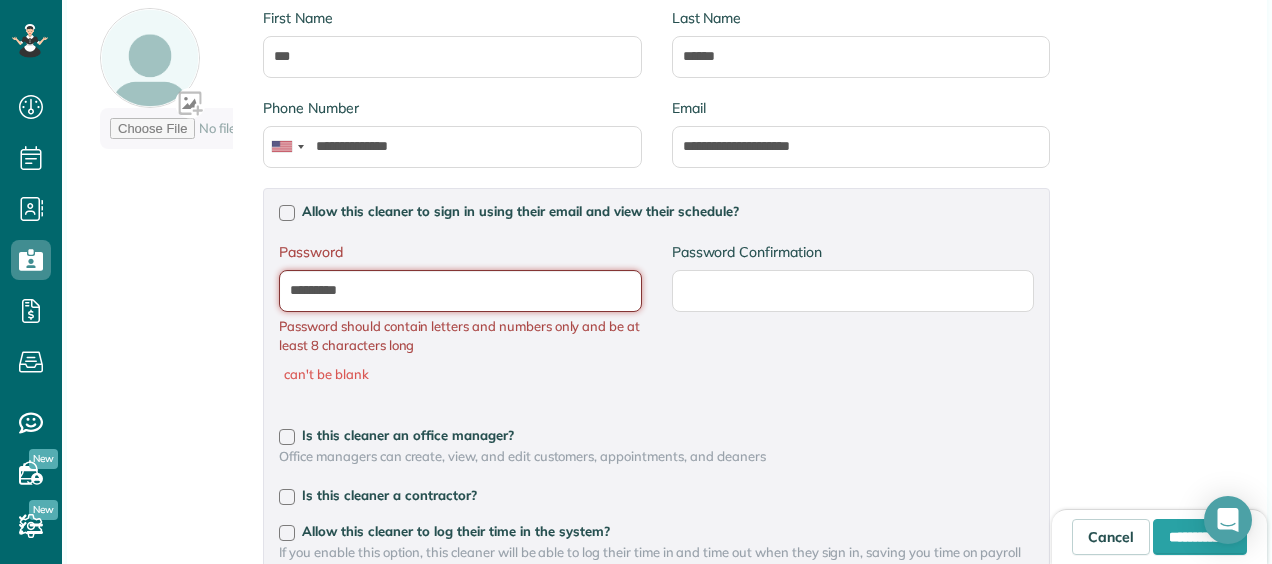 type on "*********" 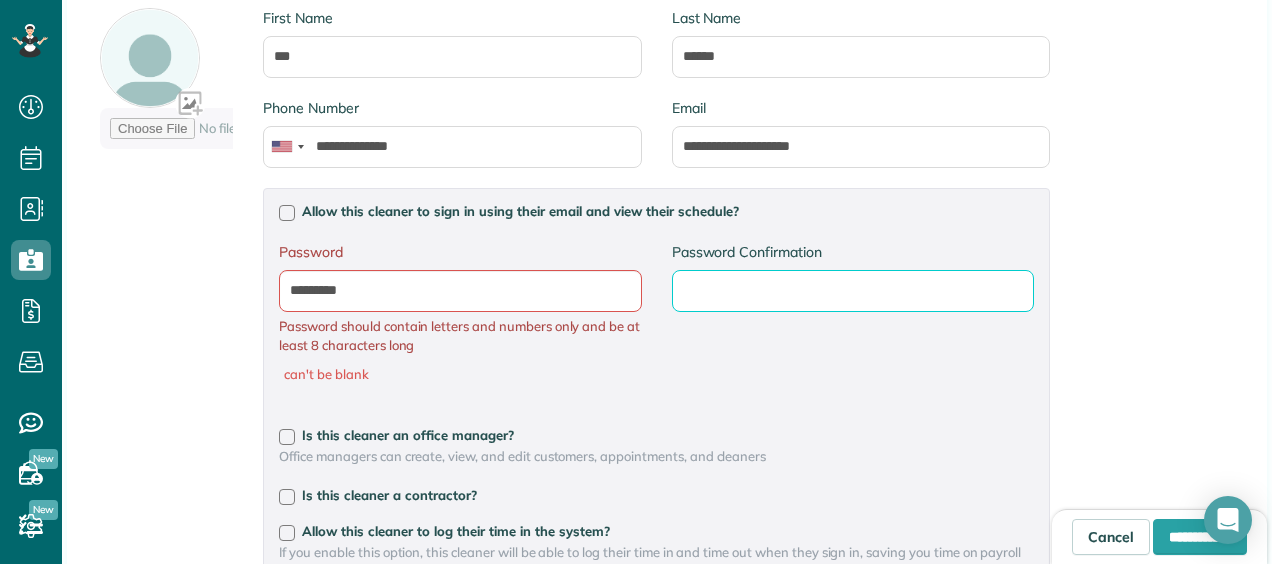 click on "Password Confirmation" at bounding box center [0, 0] 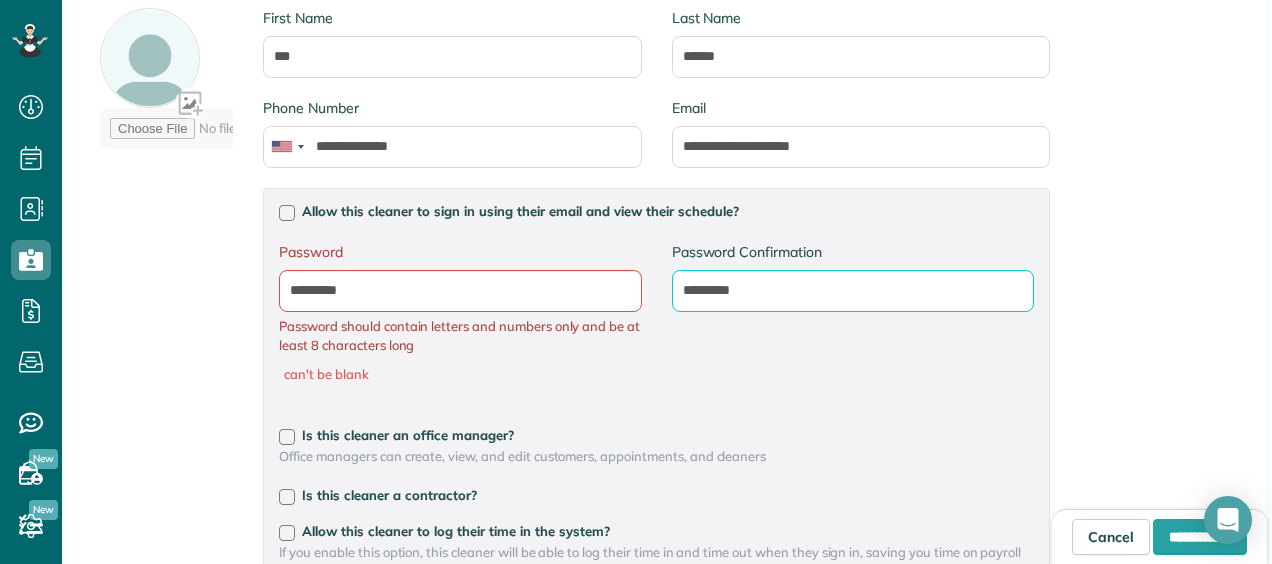 type on "*********" 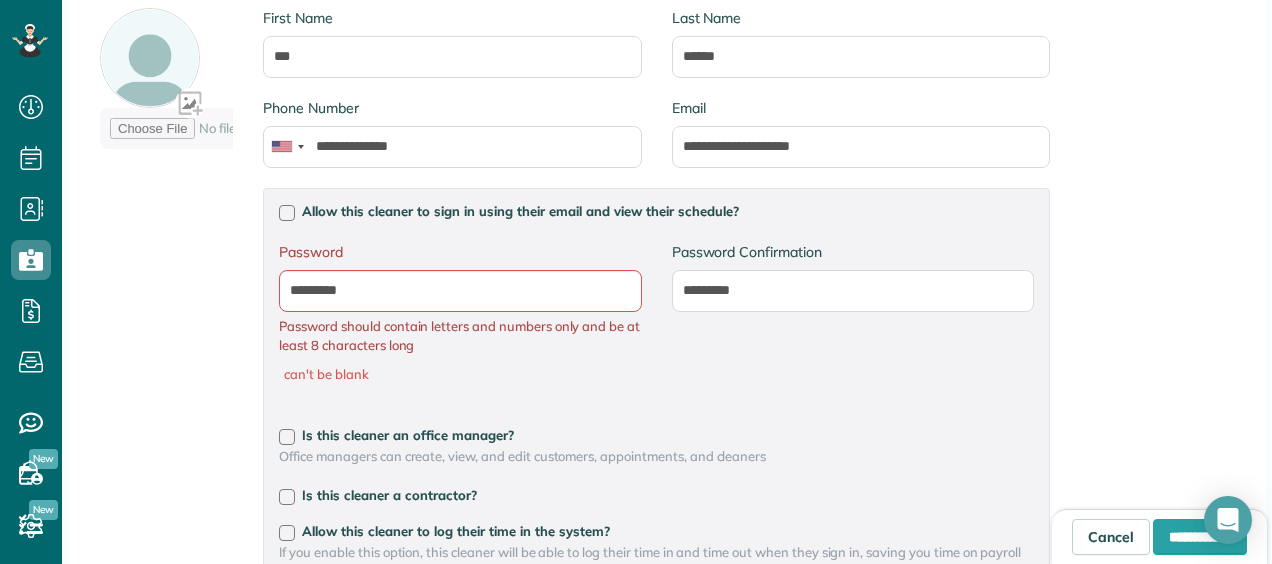 click on "Password can't be blank
Password Confirmation
Password ********* Password should contain letters and numbers only and be at least 8 characters long can't be blank
Password Confirmation *********" at bounding box center [656, 323] 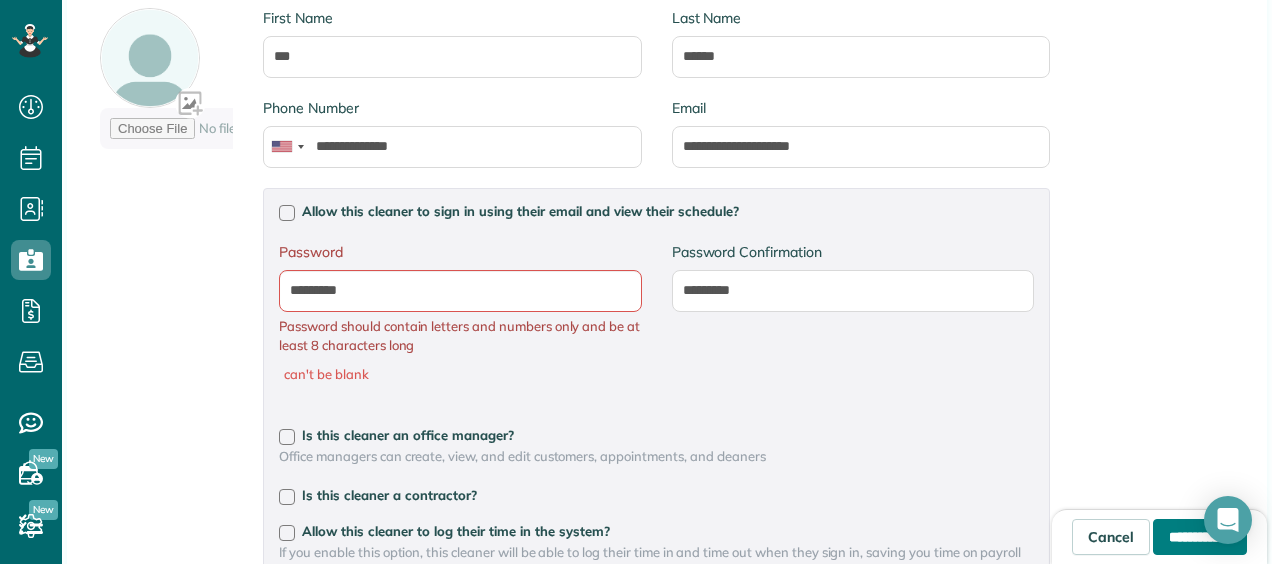 click on "**********" at bounding box center (1200, 537) 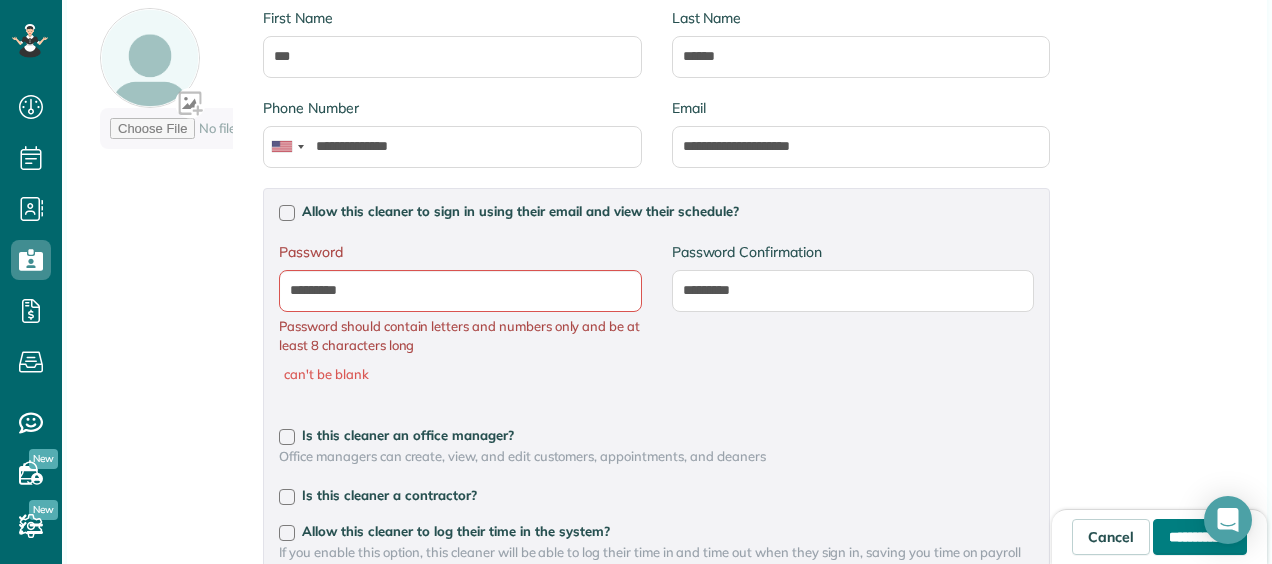 type on "**********" 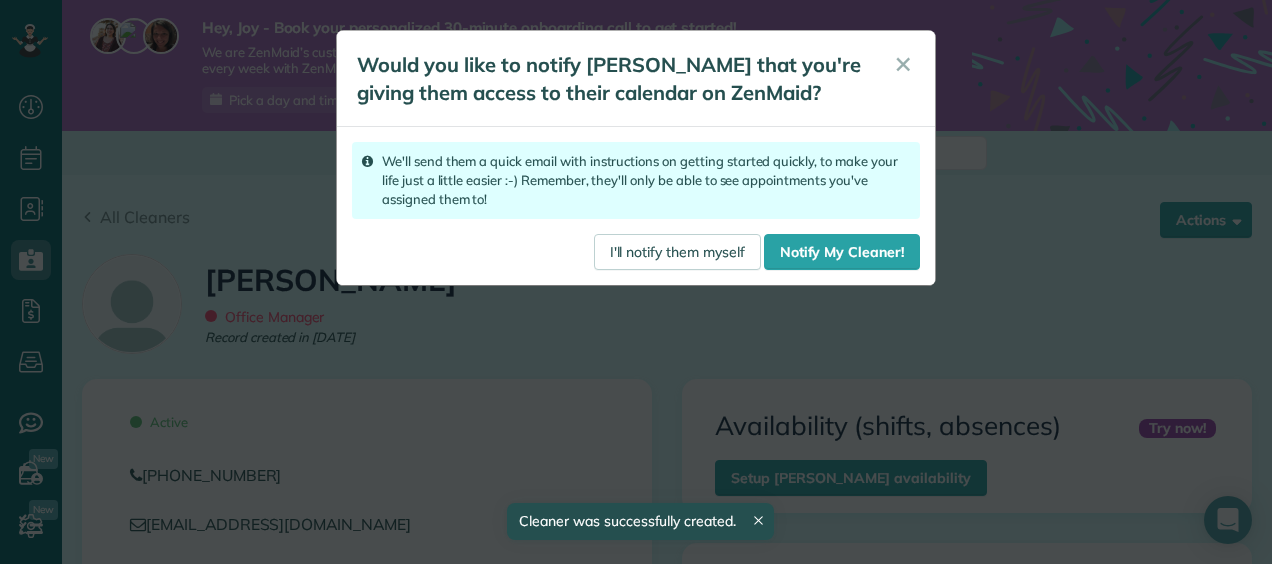 scroll, scrollTop: 0, scrollLeft: 0, axis: both 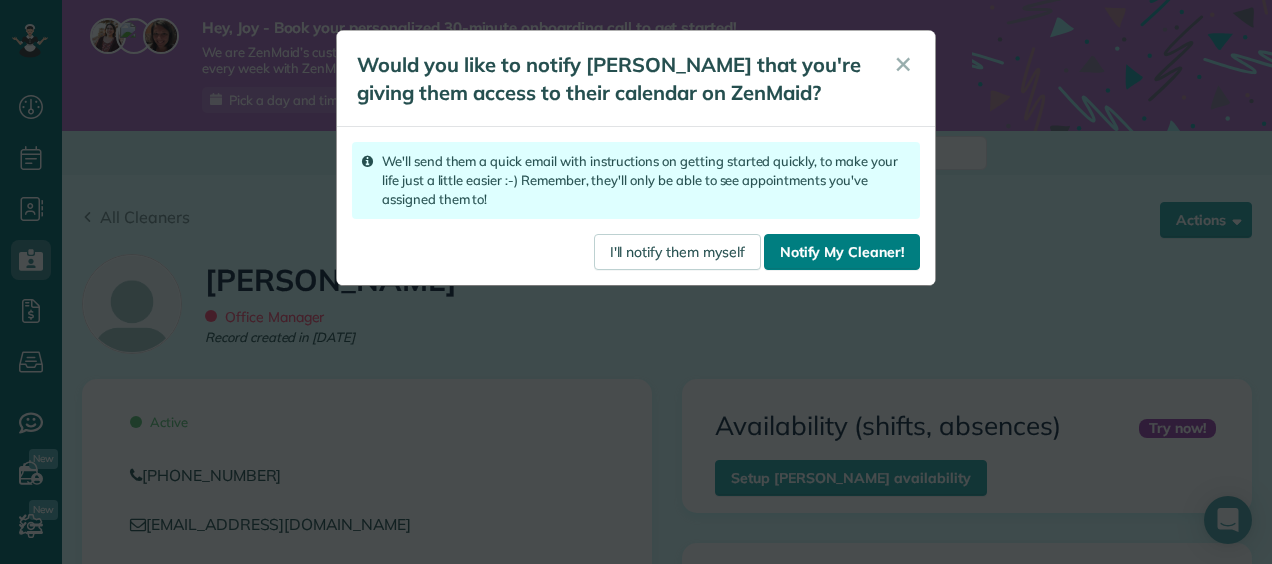 click on "Notify My Cleaner!" at bounding box center [842, 252] 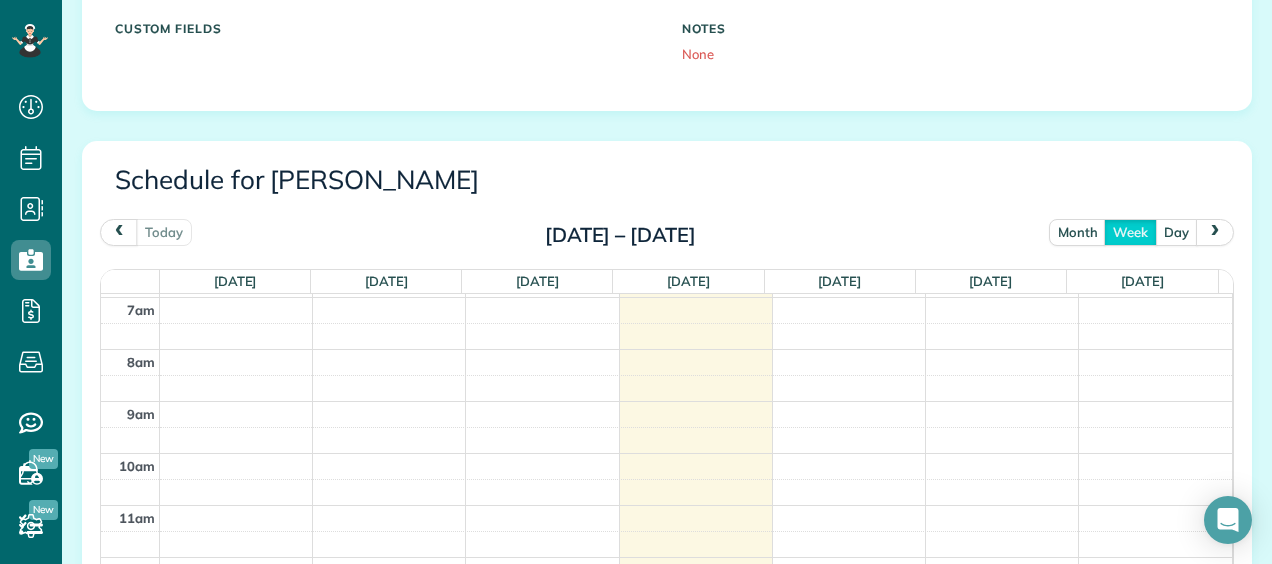 scroll, scrollTop: 948, scrollLeft: 0, axis: vertical 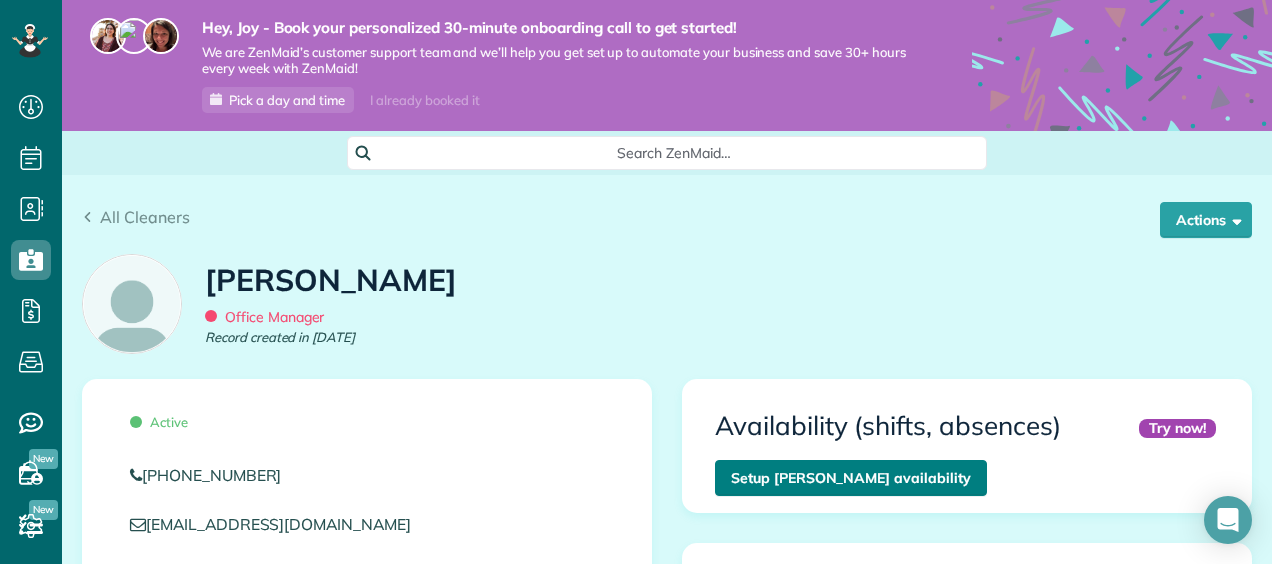 click on "Setup Joy Reeves’s availability" at bounding box center (851, 478) 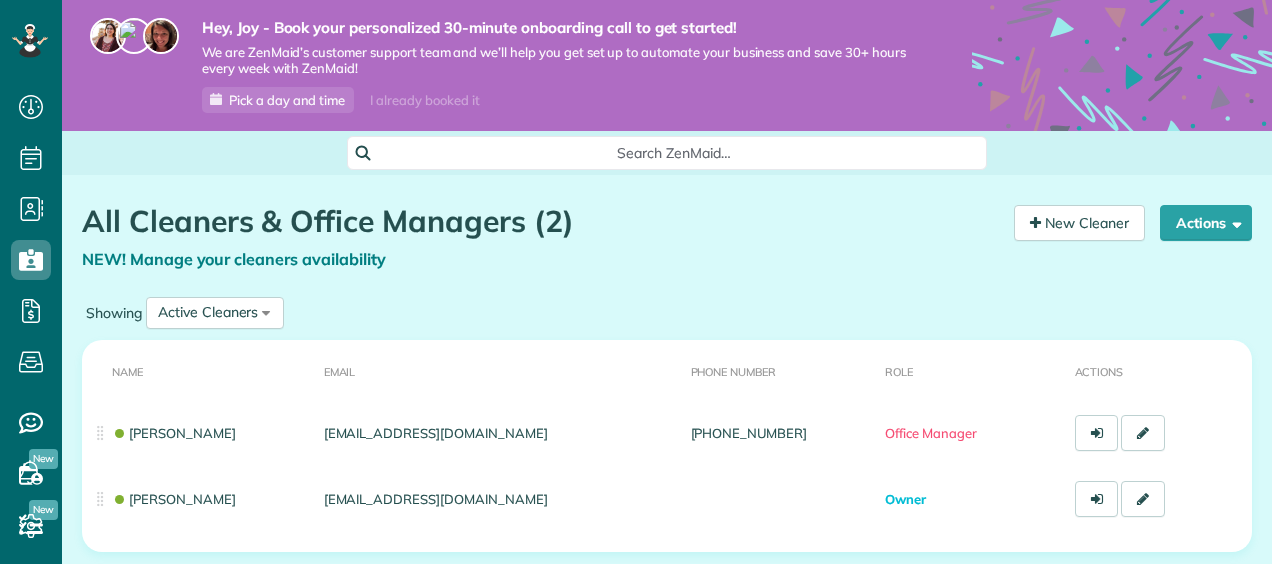 scroll, scrollTop: 0, scrollLeft: 0, axis: both 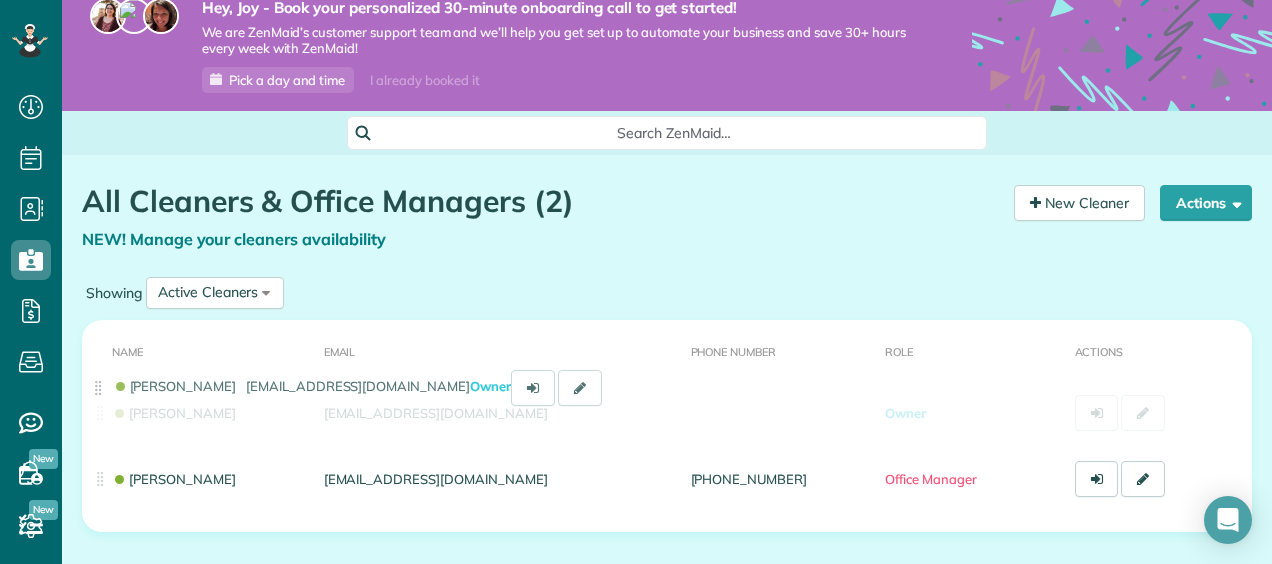 drag, startPoint x: 92, startPoint y: 480, endPoint x: 94, endPoint y: 399, distance: 81.02469 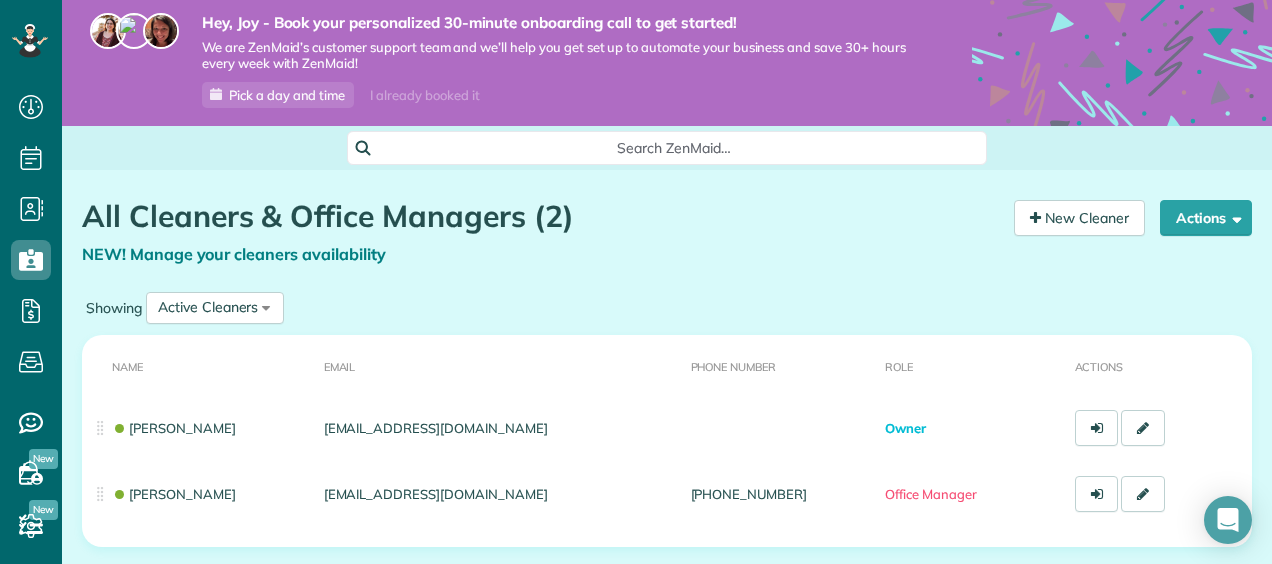 scroll, scrollTop: 0, scrollLeft: 0, axis: both 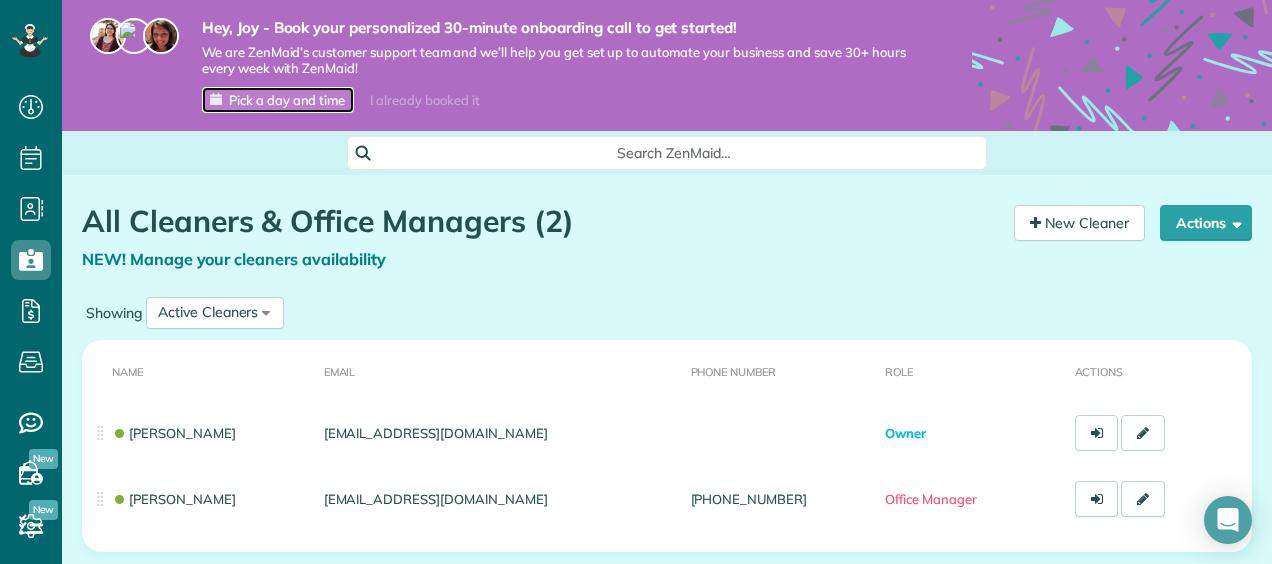click on "Pick a day and time" at bounding box center [287, 100] 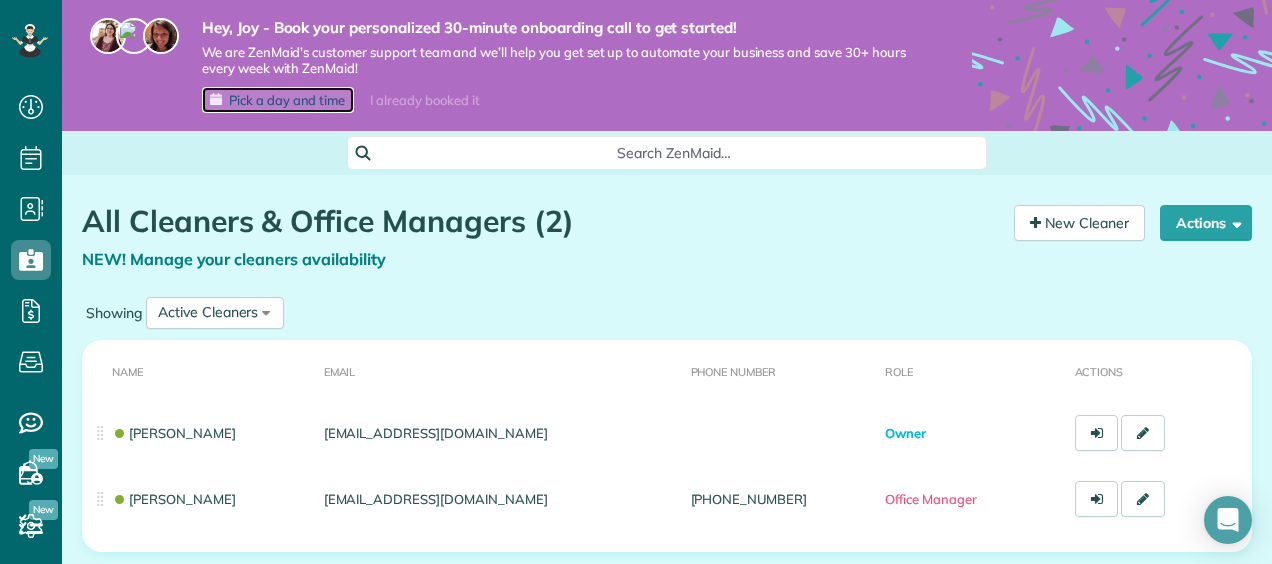 scroll, scrollTop: 66, scrollLeft: 0, axis: vertical 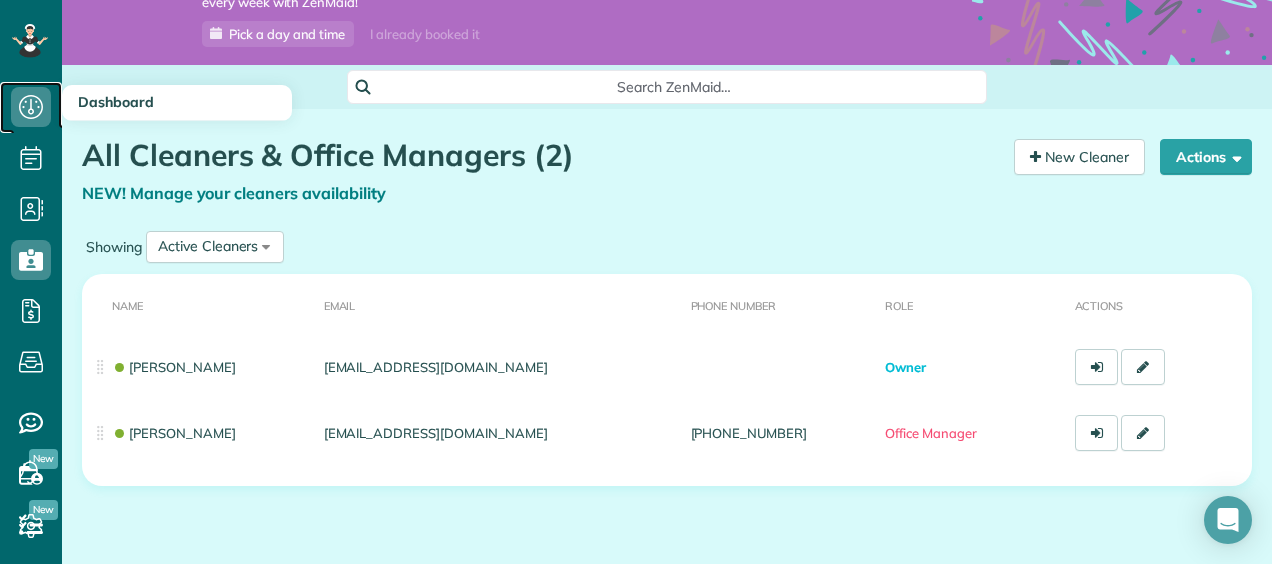 click 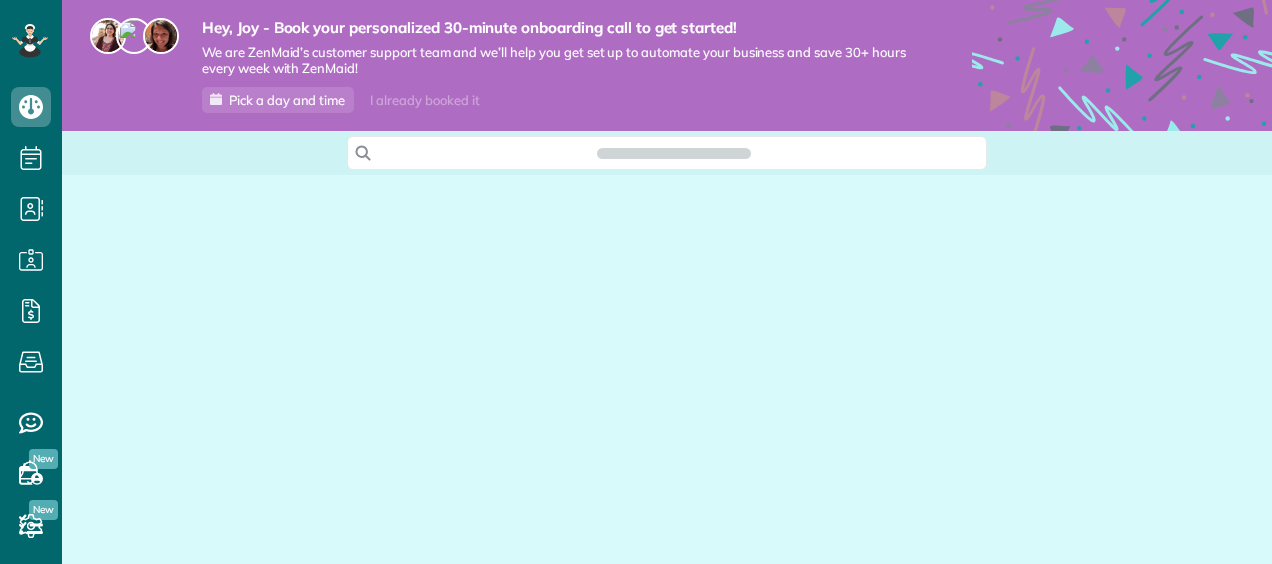 scroll, scrollTop: 0, scrollLeft: 0, axis: both 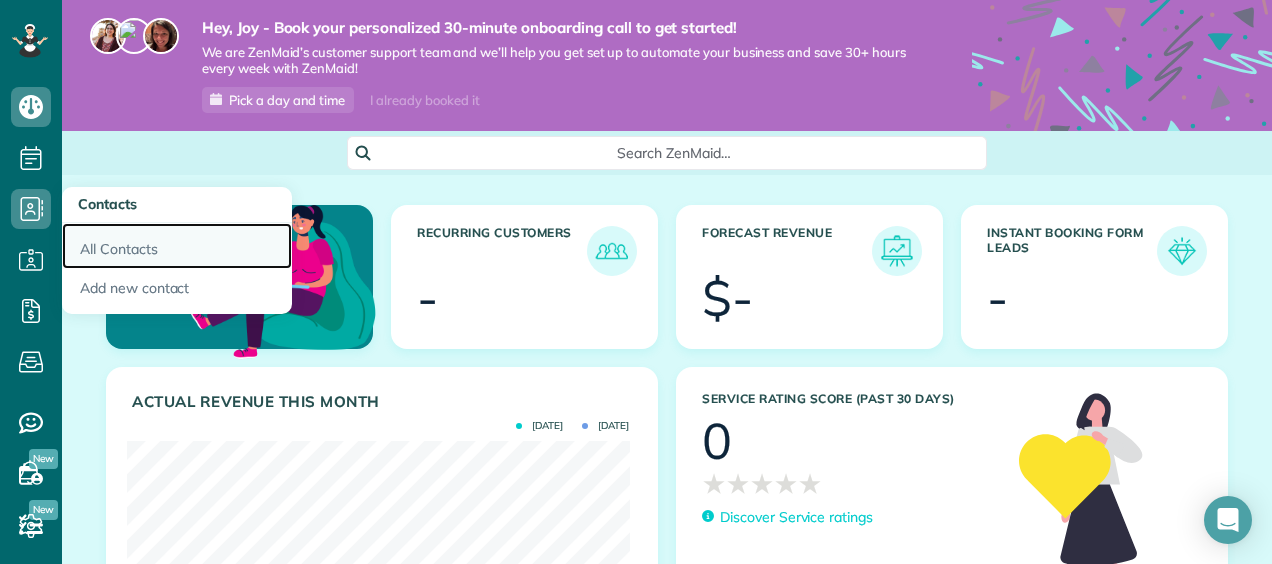 click on "All Contacts" at bounding box center (177, 246) 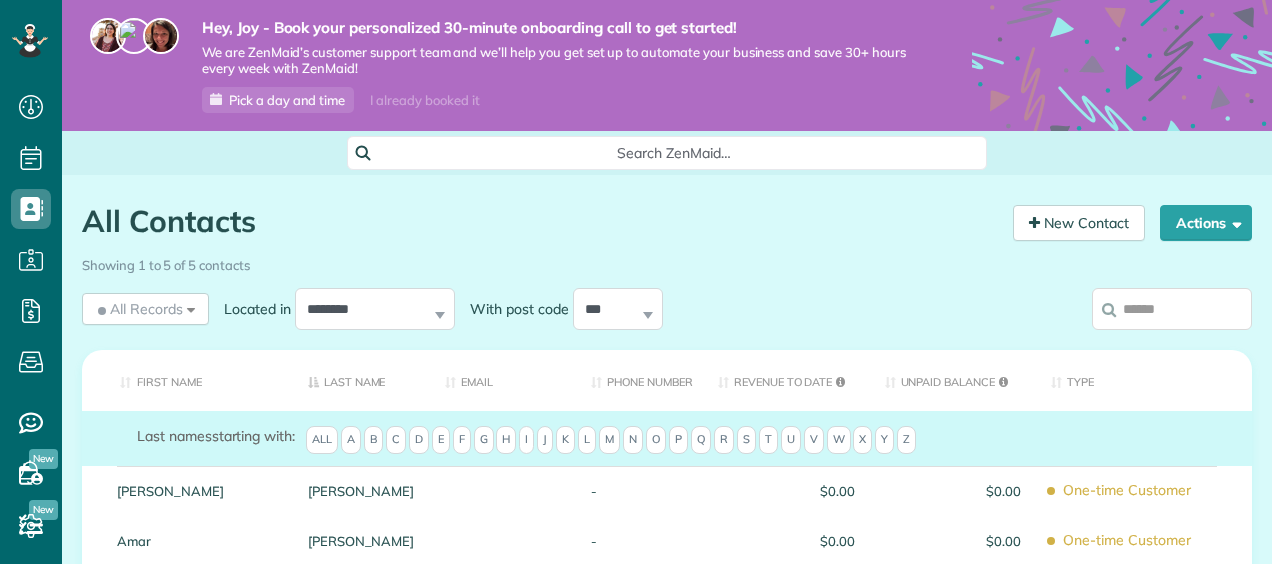 scroll, scrollTop: 0, scrollLeft: 0, axis: both 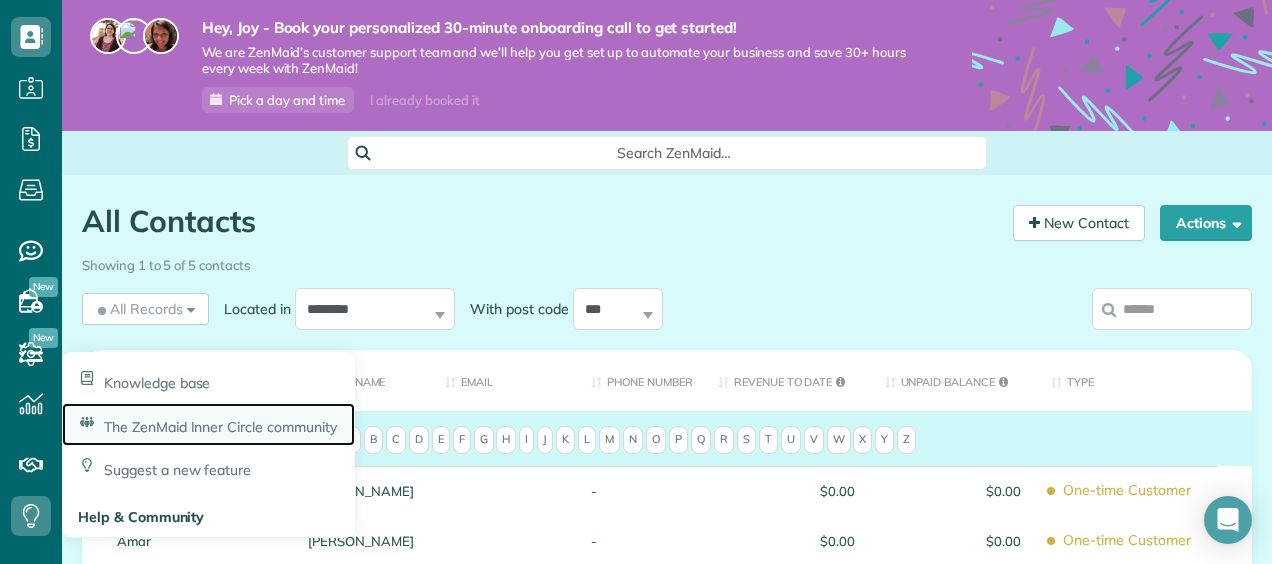 click on "The ZenMaid Inner Circle community" at bounding box center (220, 427) 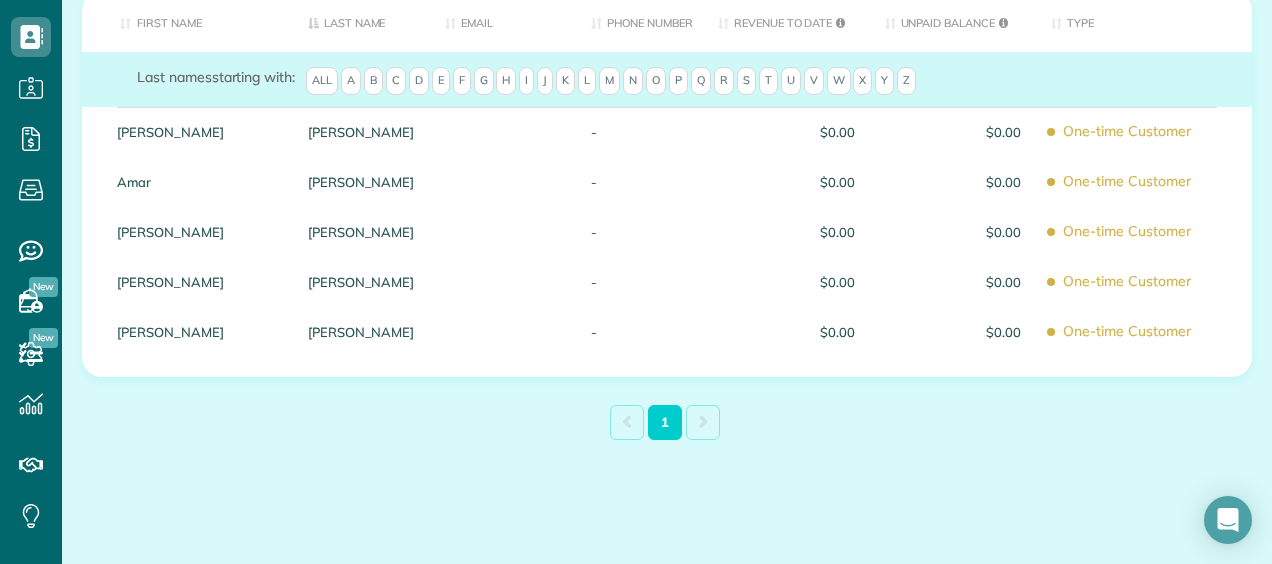 scroll, scrollTop: 0, scrollLeft: 0, axis: both 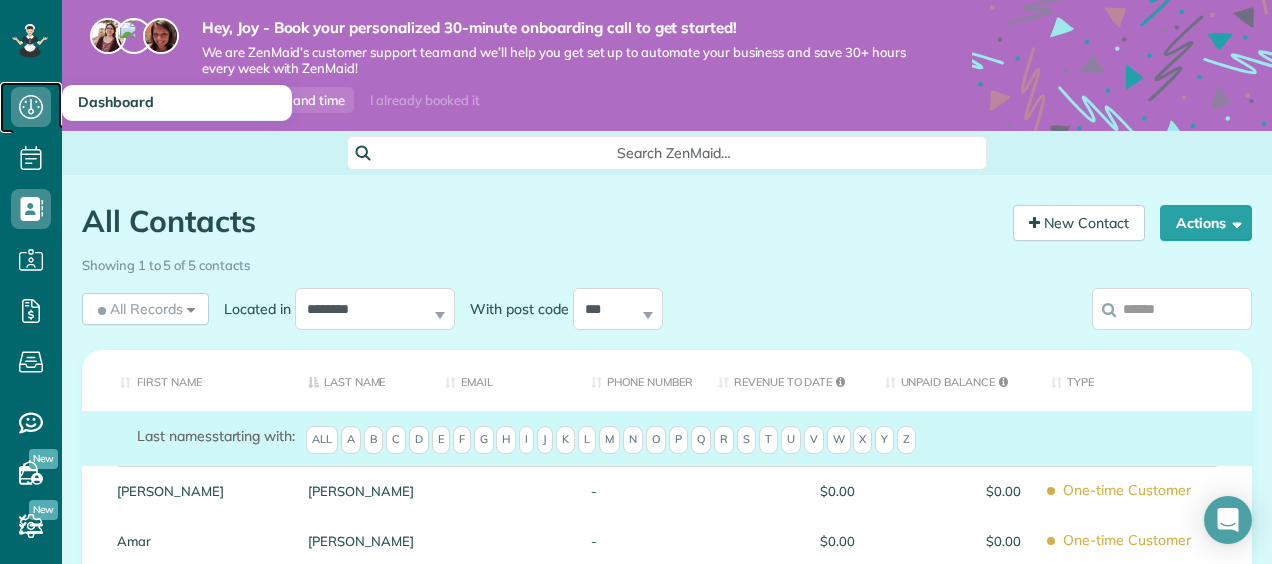 click 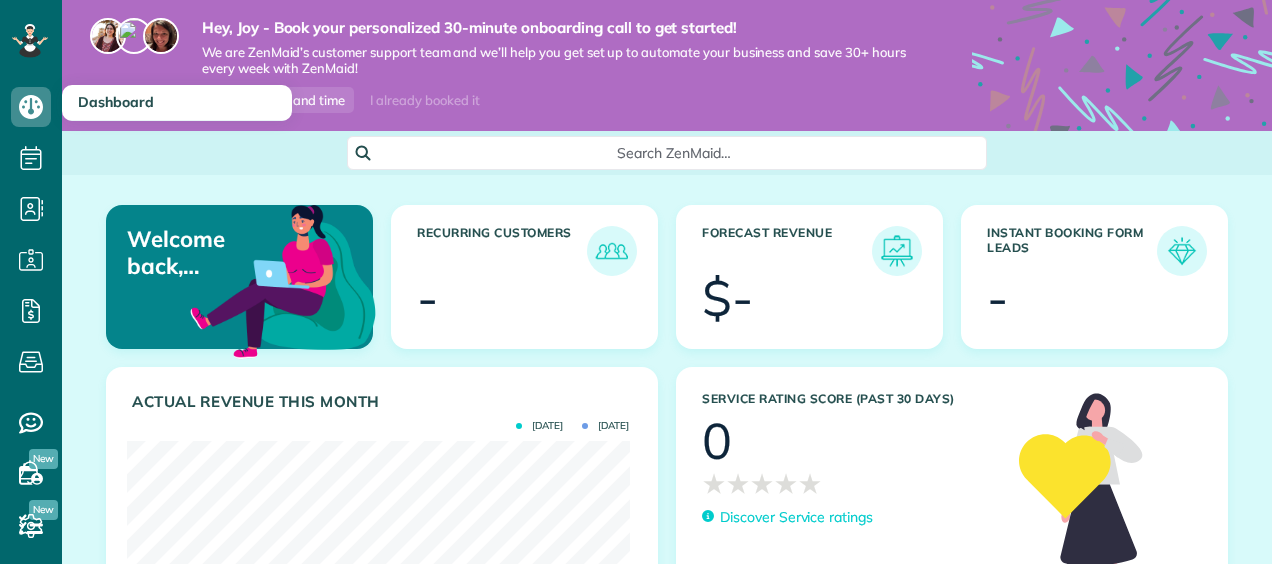 scroll, scrollTop: 0, scrollLeft: 0, axis: both 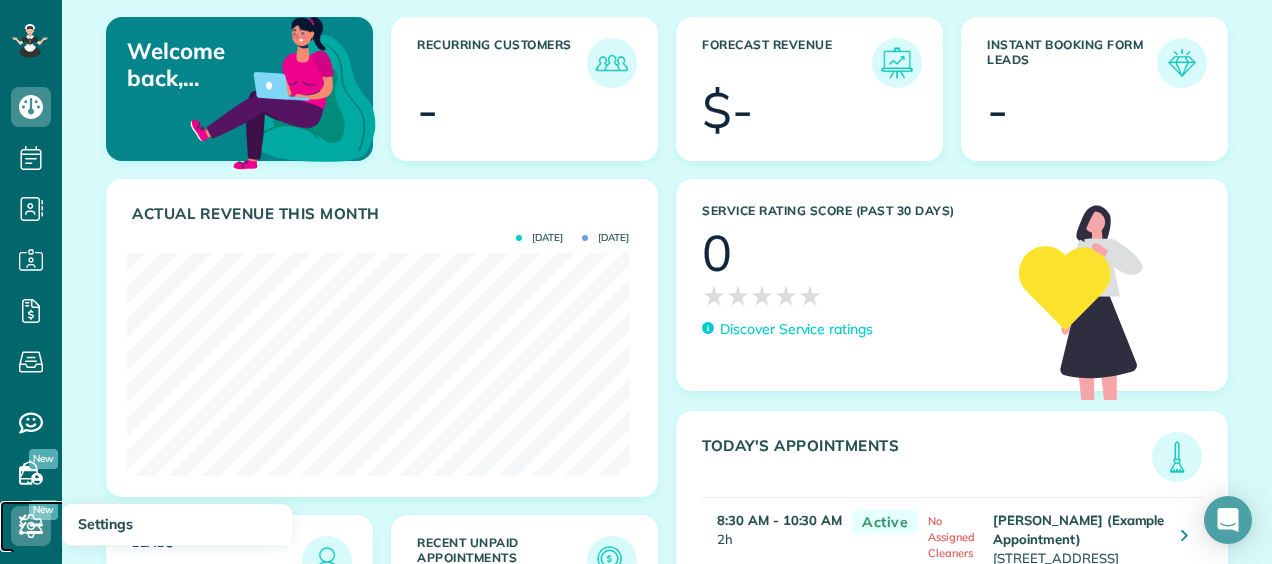 click 